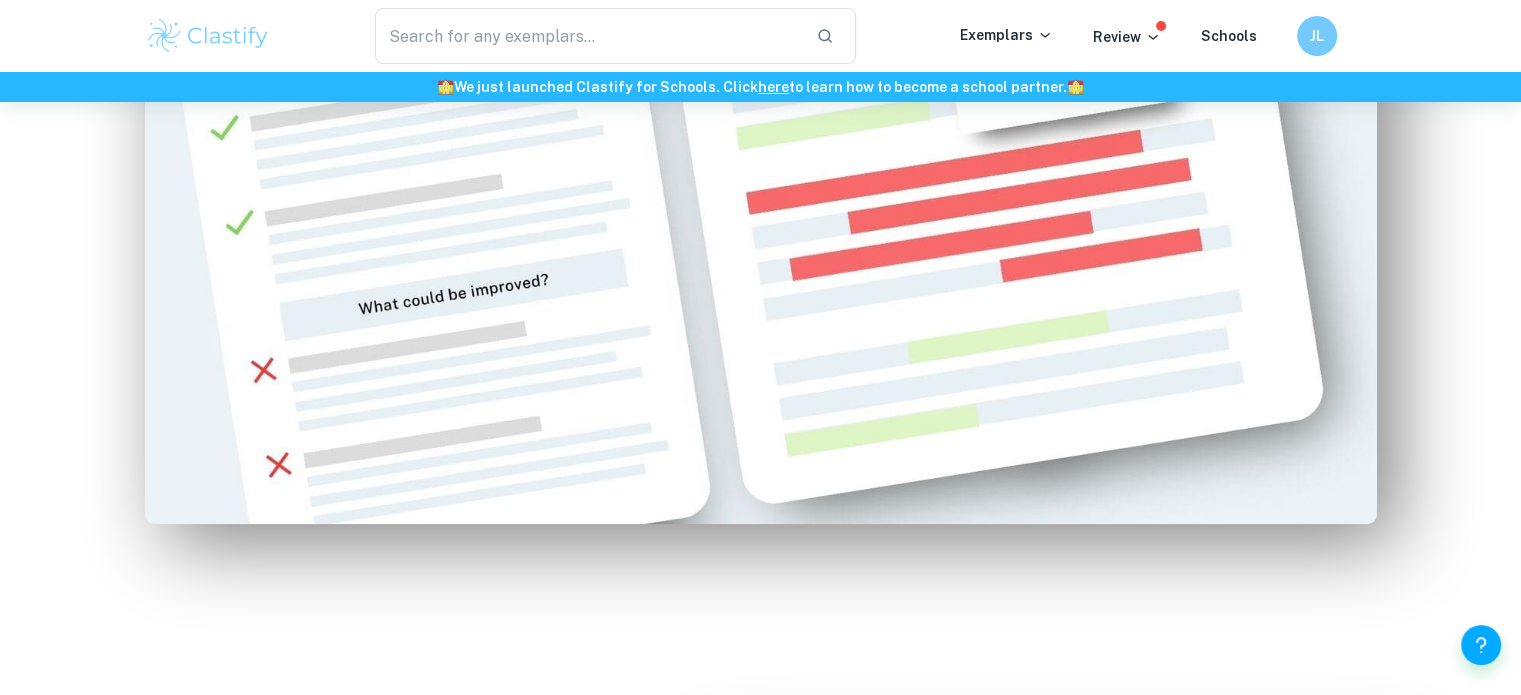 scroll, scrollTop: 1366, scrollLeft: 0, axis: vertical 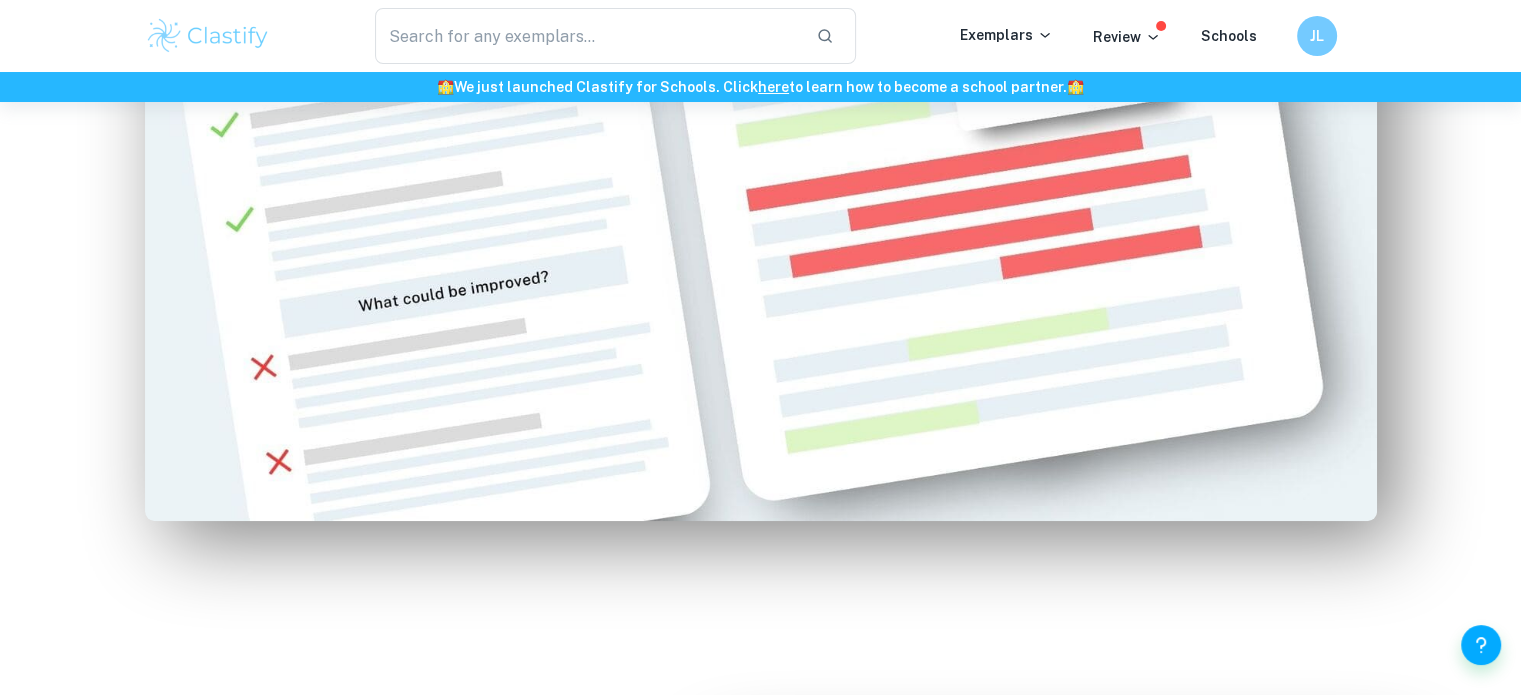click on "​ Exemplars Review Schools JL" at bounding box center [760, 36] 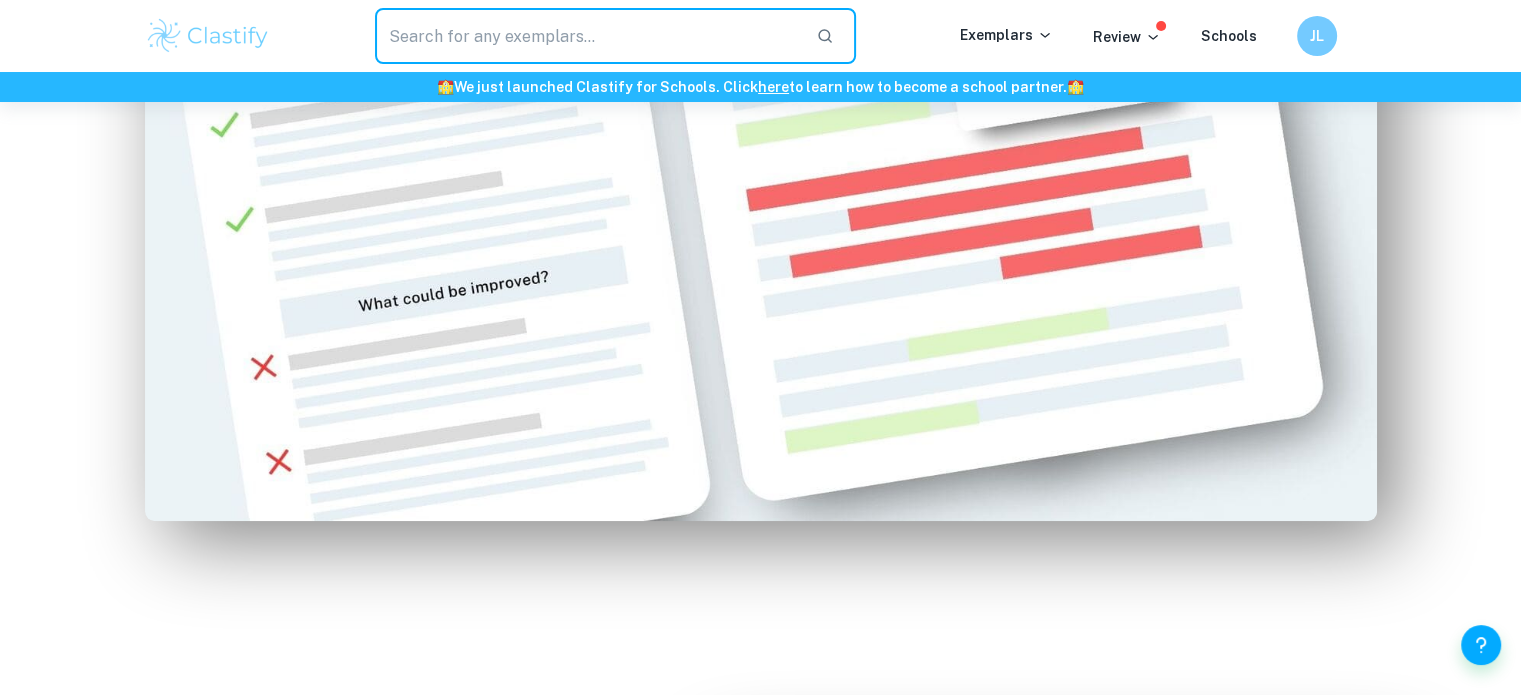 click at bounding box center (588, 36) 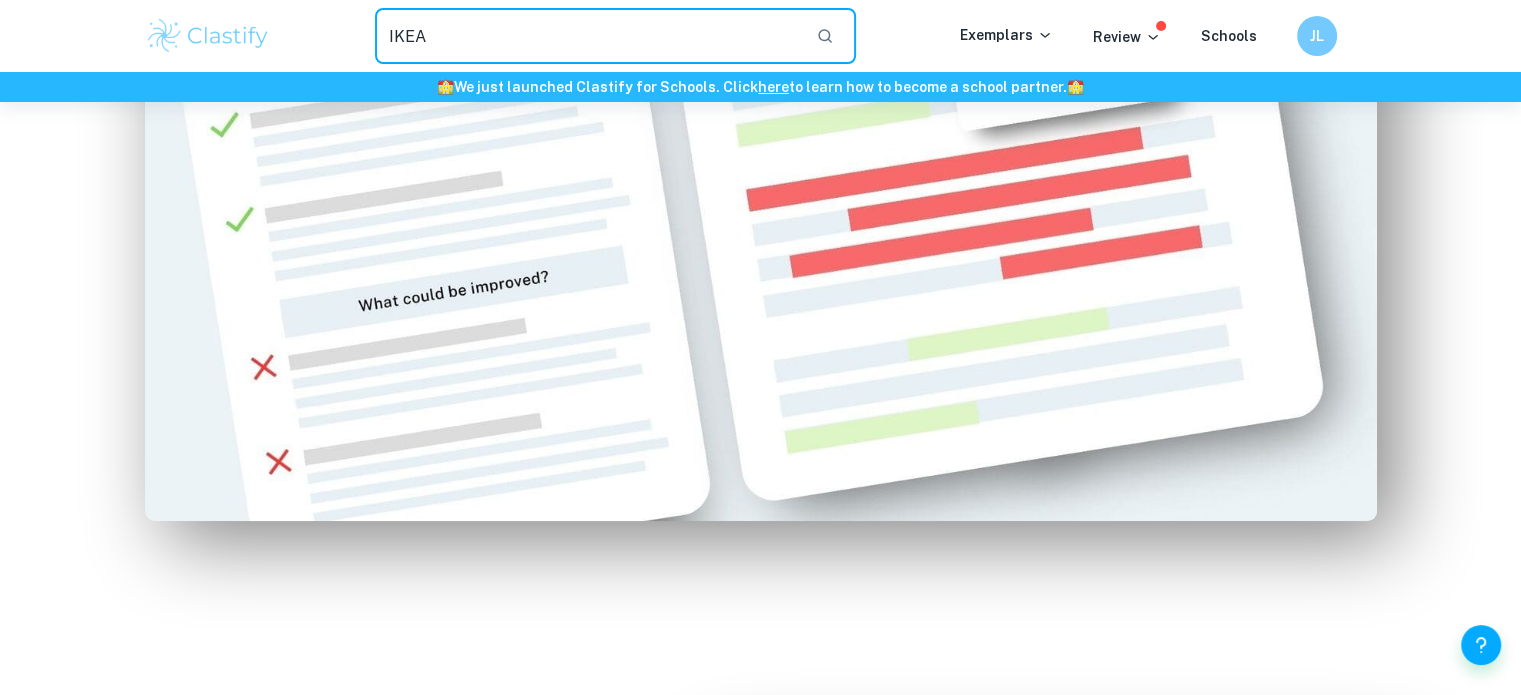 type on "IKEA" 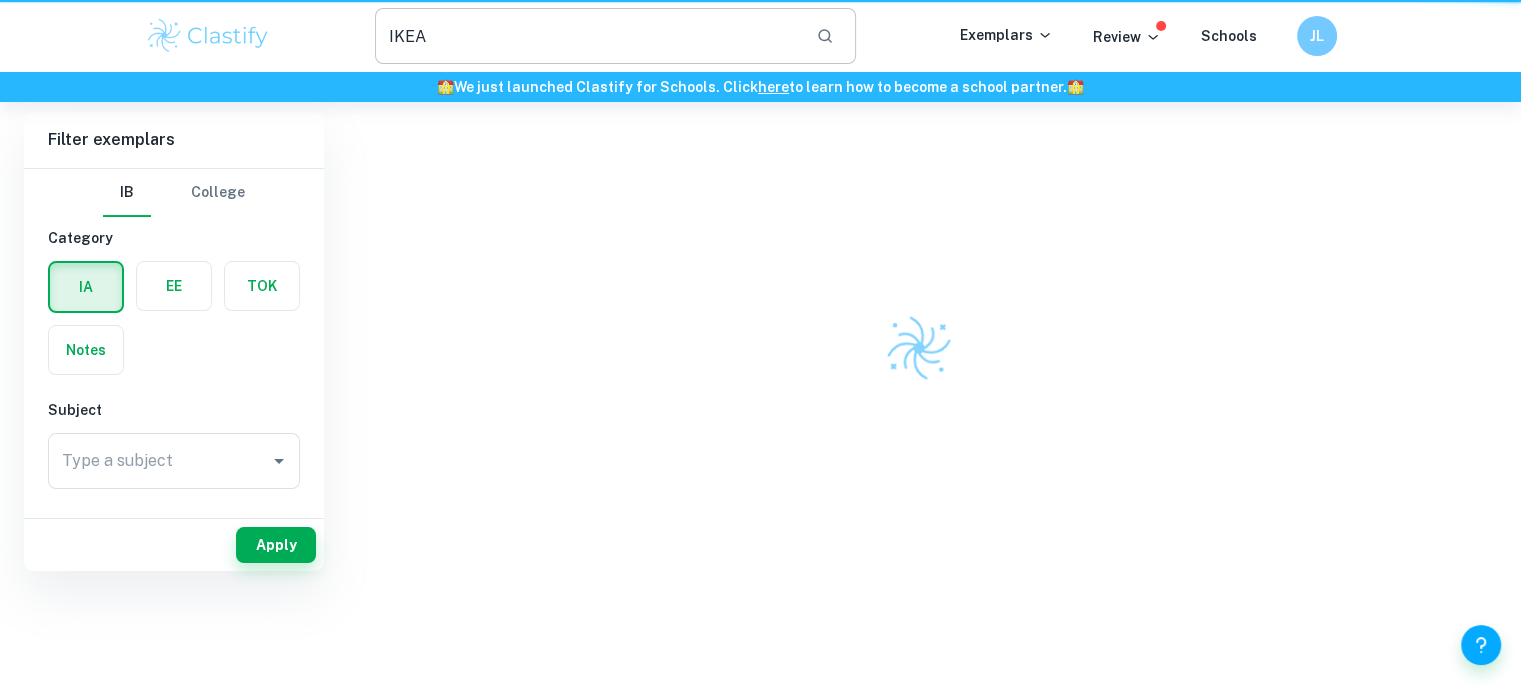 scroll, scrollTop: 0, scrollLeft: 0, axis: both 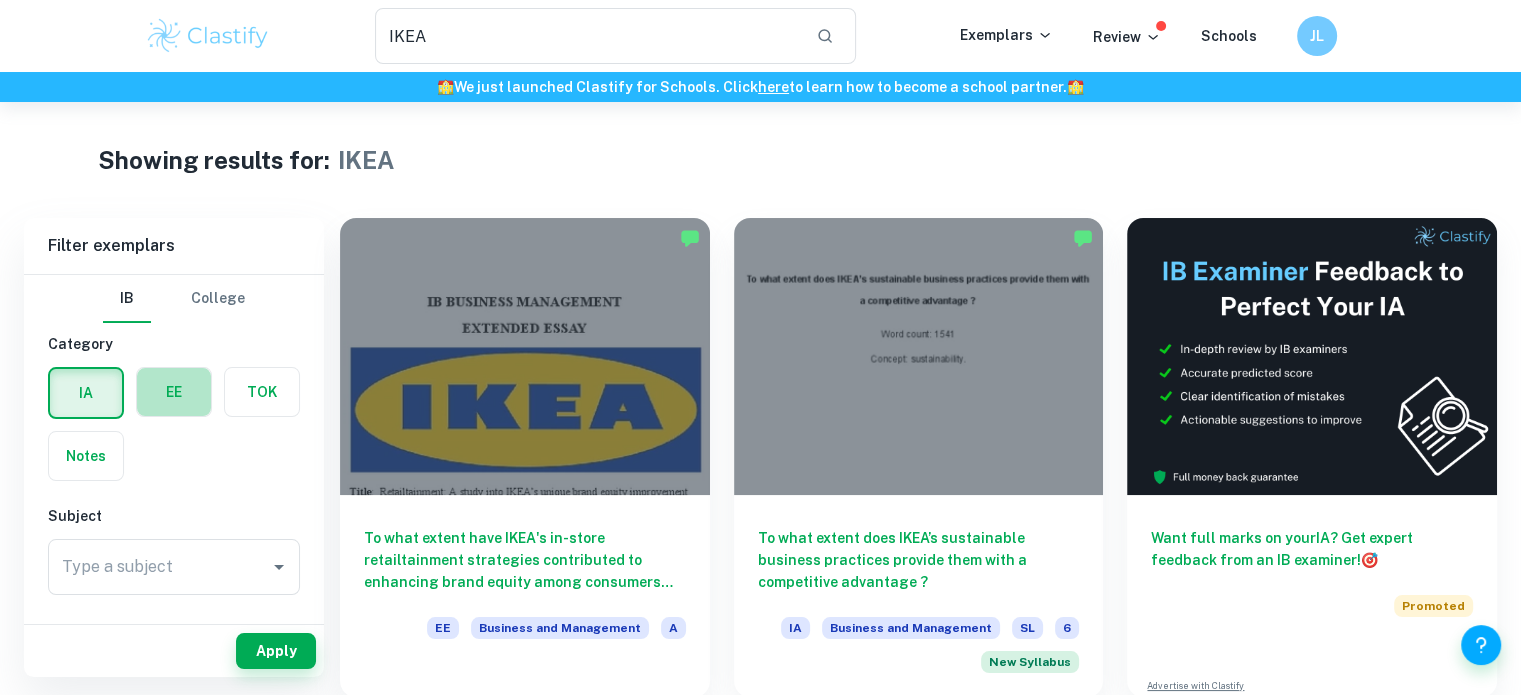 click at bounding box center (174, 392) 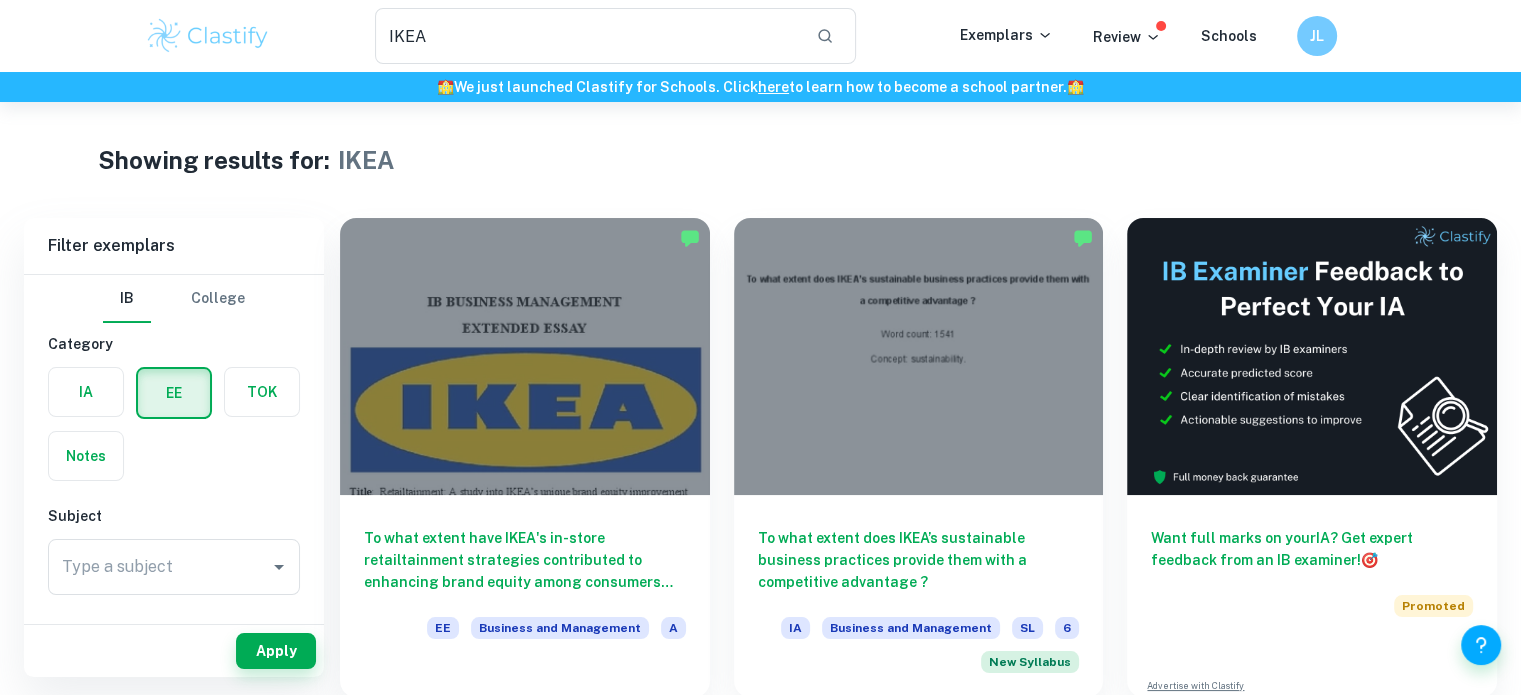 click on "IB College Category IA EE TOK Notes Subject Type a subject Type a subject Grade A B C D E Session May 2026 May 2025 November 2024 May 2024 November 2023 May 2023 November 2022 May 2022 November 2021 May 2021 Other" at bounding box center (174, 758) 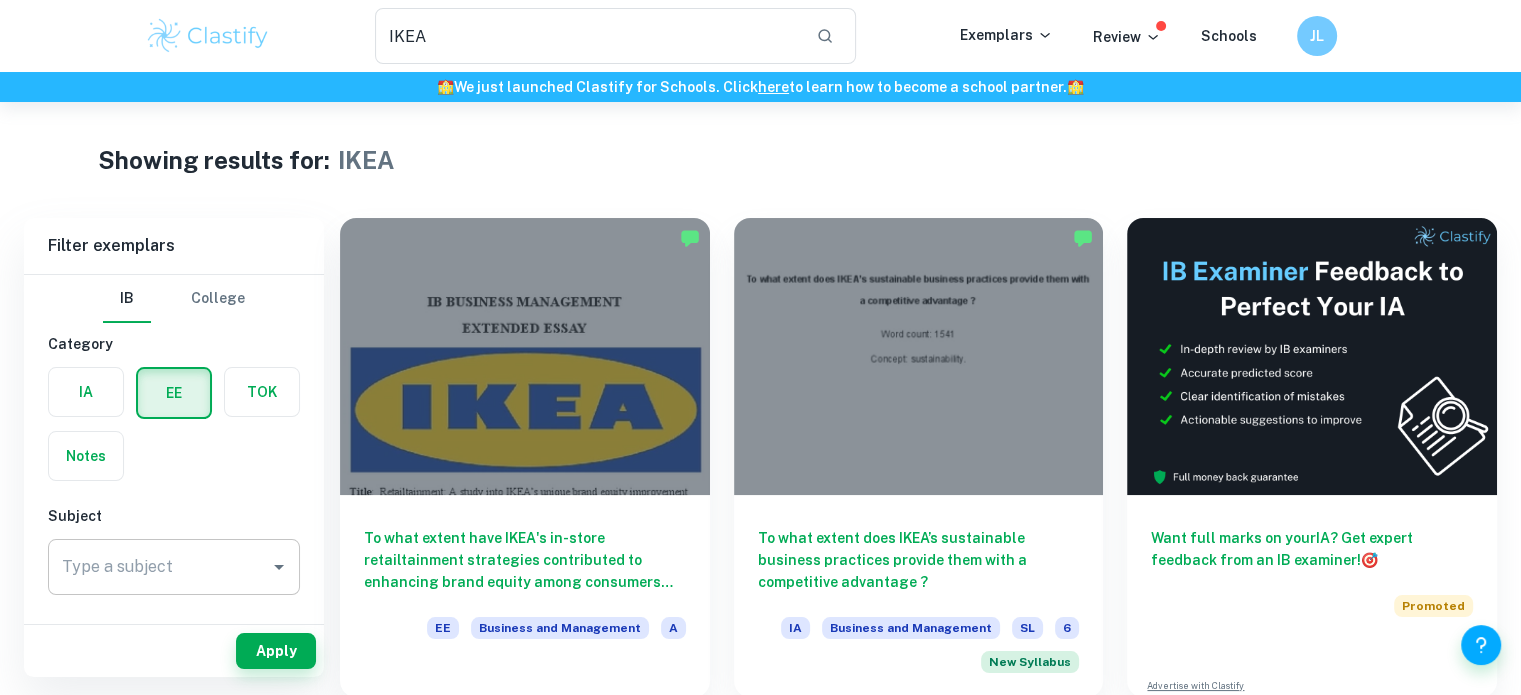 click on "Type a subject" at bounding box center [174, 567] 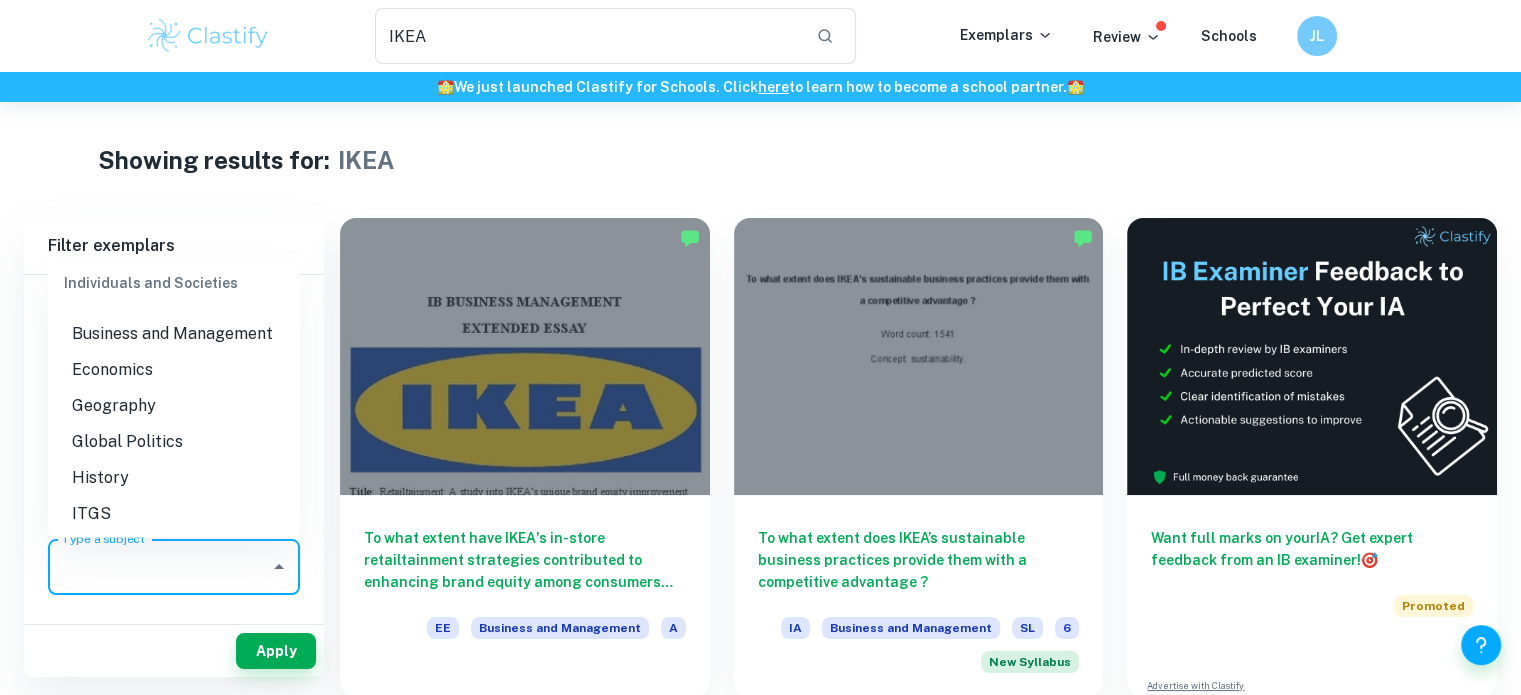 scroll, scrollTop: 1798, scrollLeft: 0, axis: vertical 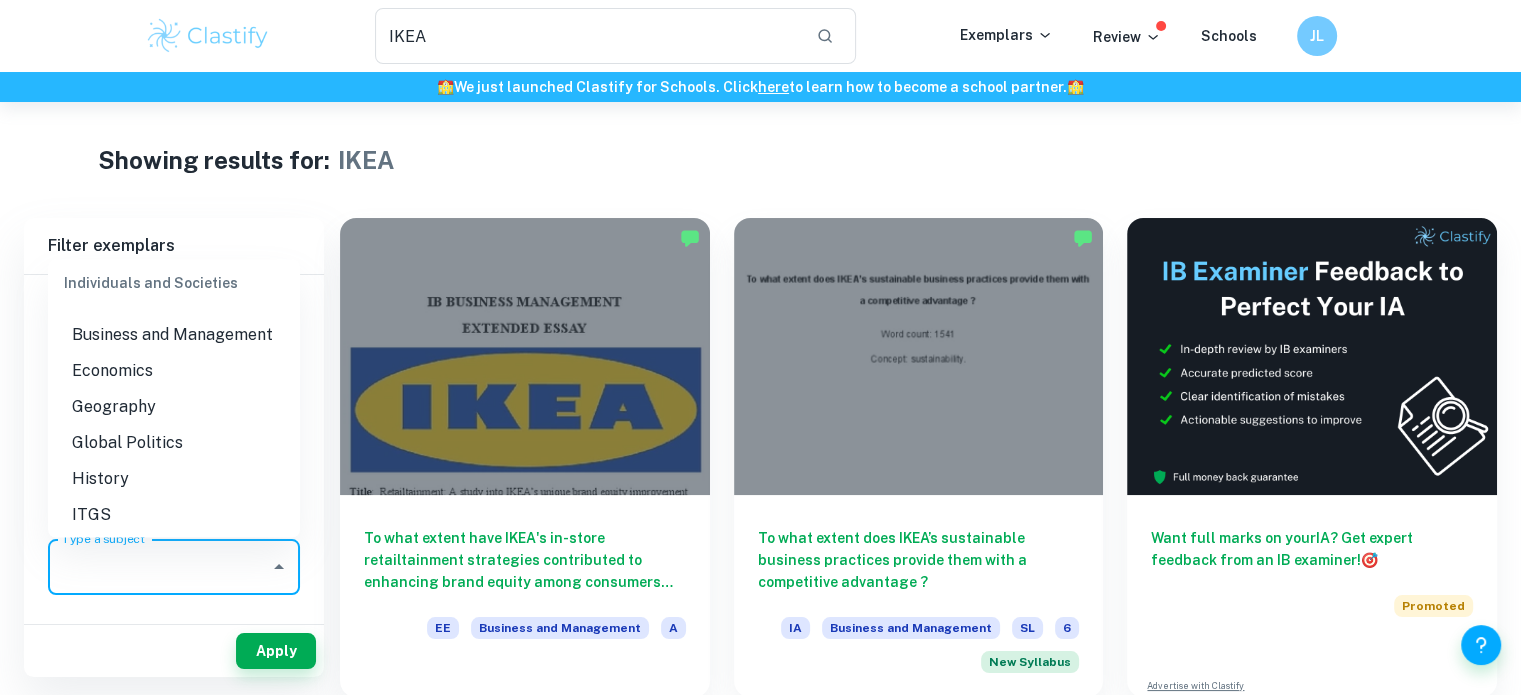 click on "Business and Management" at bounding box center (174, 335) 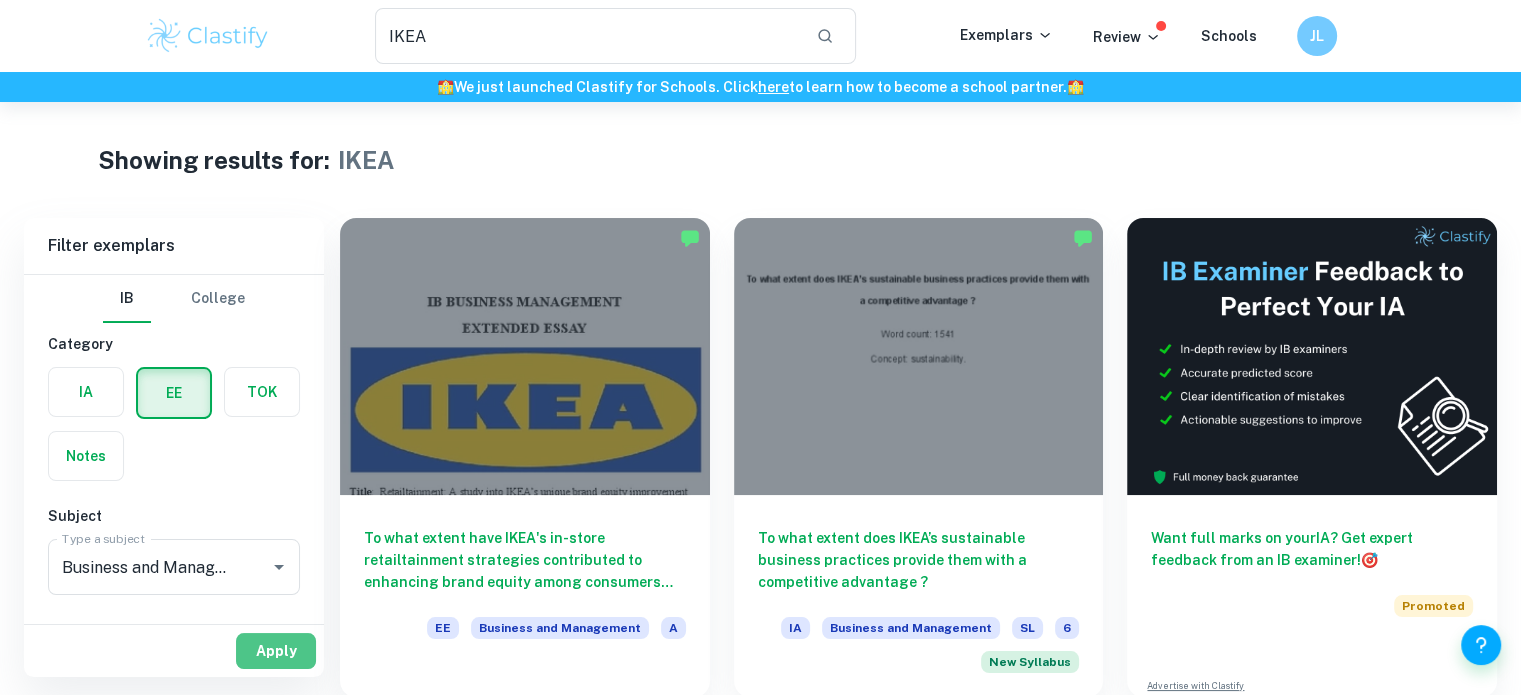 click on "Apply" at bounding box center [276, 651] 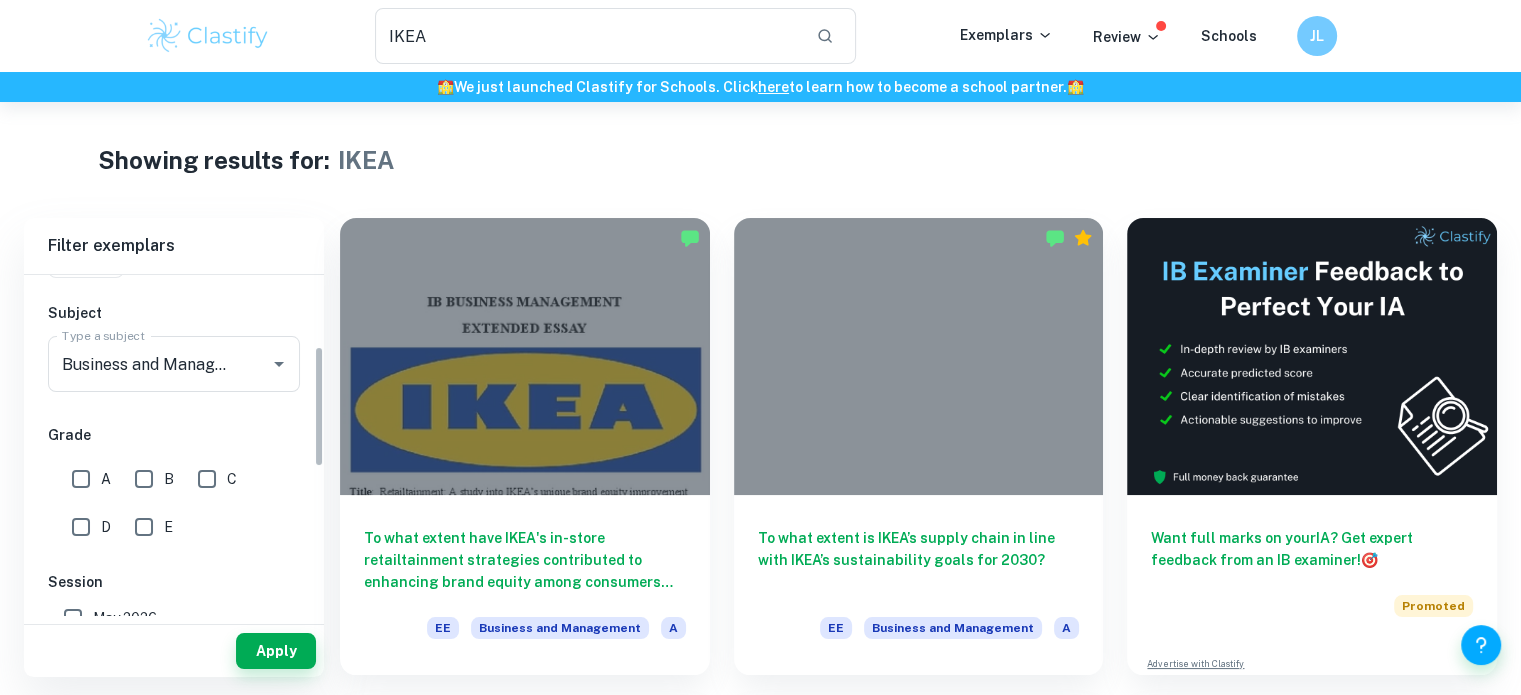 scroll, scrollTop: 204, scrollLeft: 0, axis: vertical 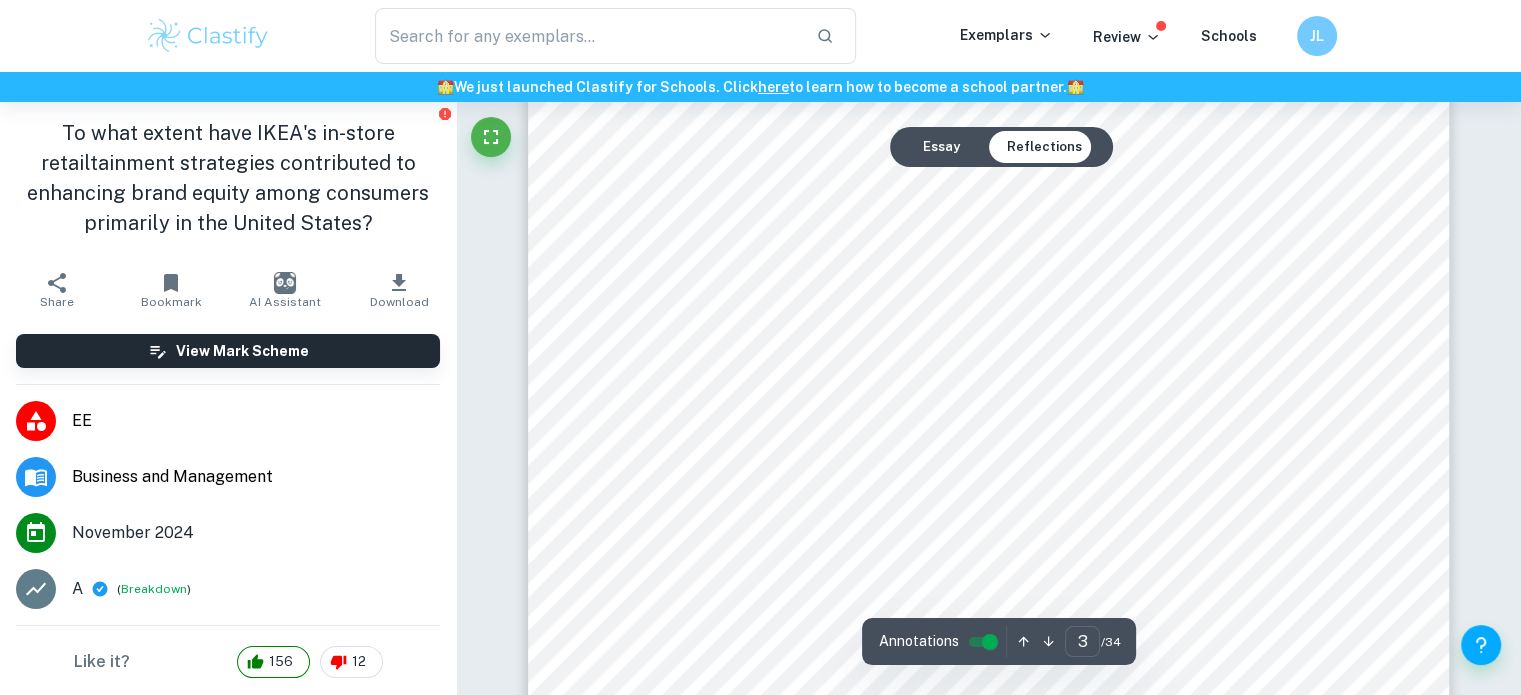 drag, startPoint x: 640, startPoint y: 186, endPoint x: 787, endPoint y: 191, distance: 147.085 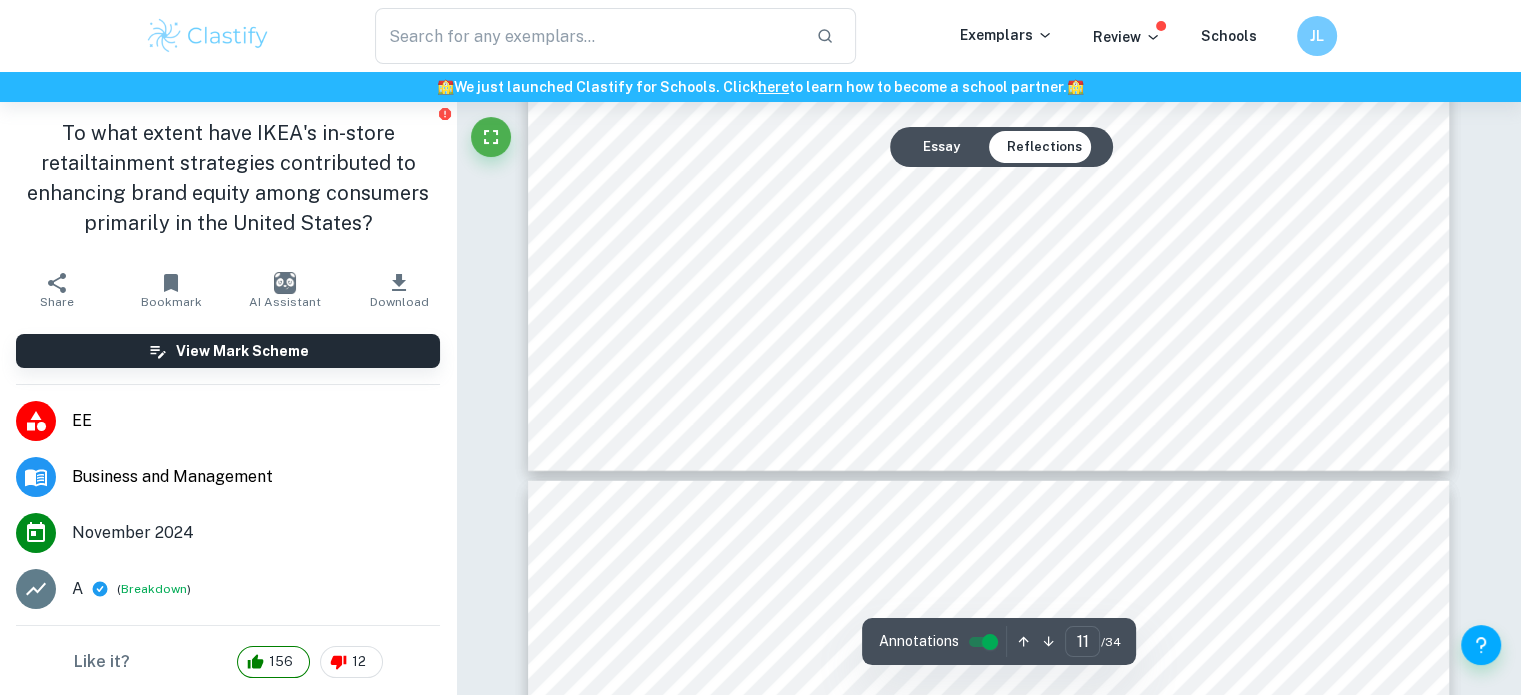 scroll, scrollTop: 13460, scrollLeft: 0, axis: vertical 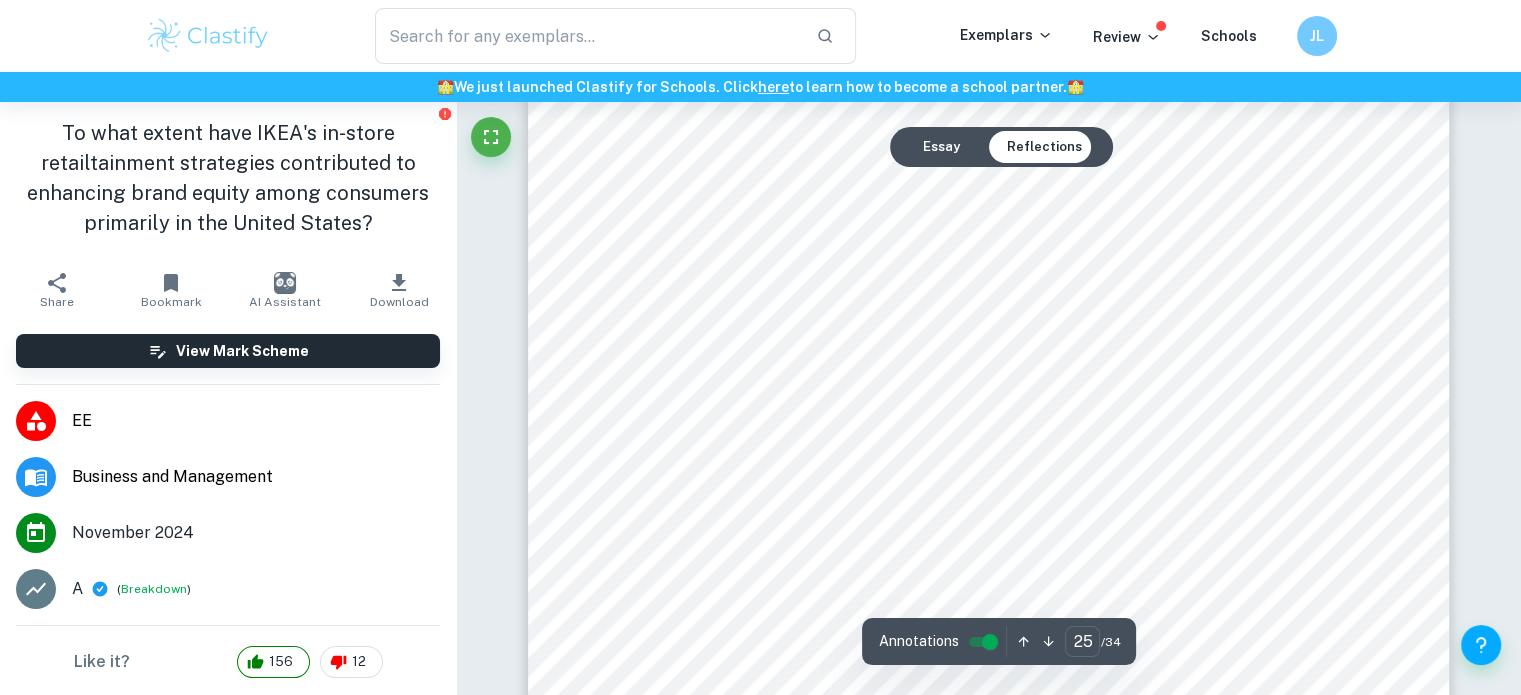 drag, startPoint x: 631, startPoint y: 189, endPoint x: 692, endPoint y: 189, distance: 61 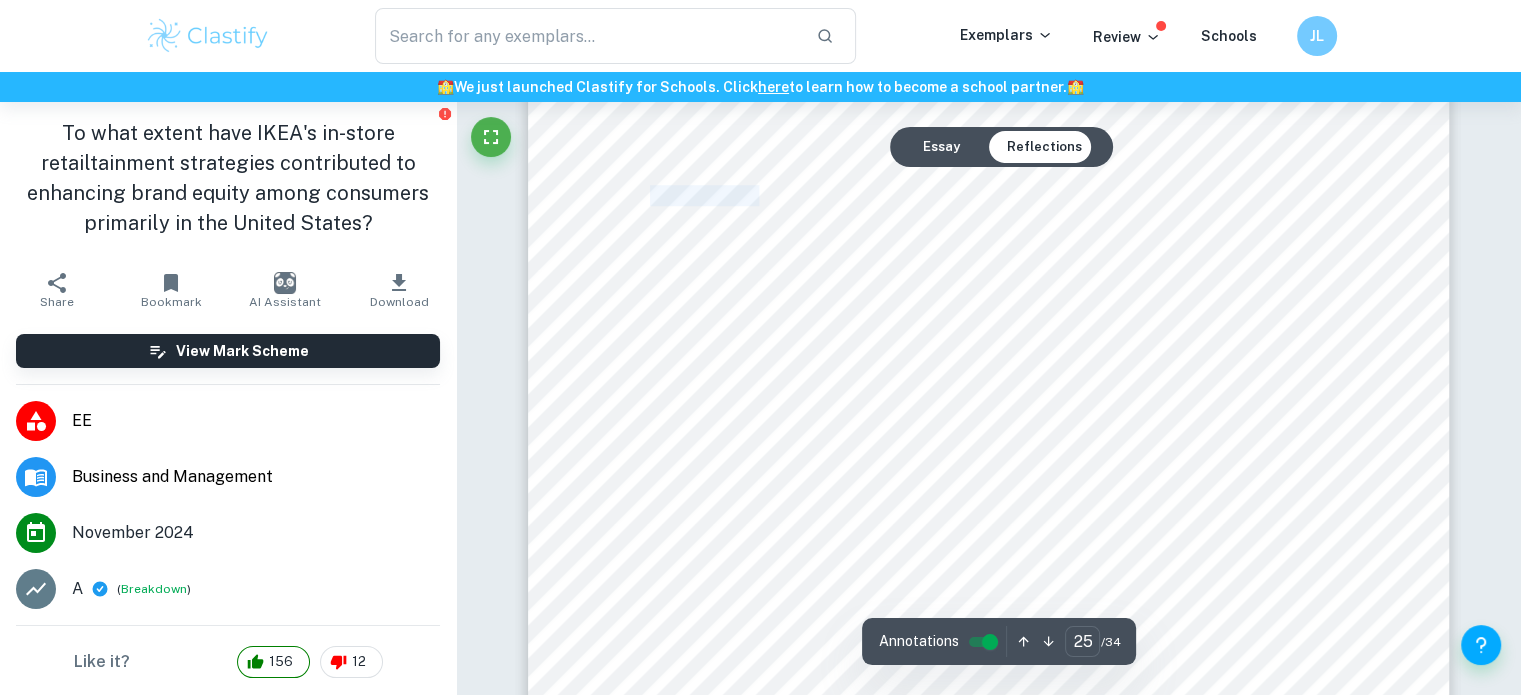 drag, startPoint x: 646, startPoint y: 191, endPoint x: 760, endPoint y: 189, distance: 114.01754 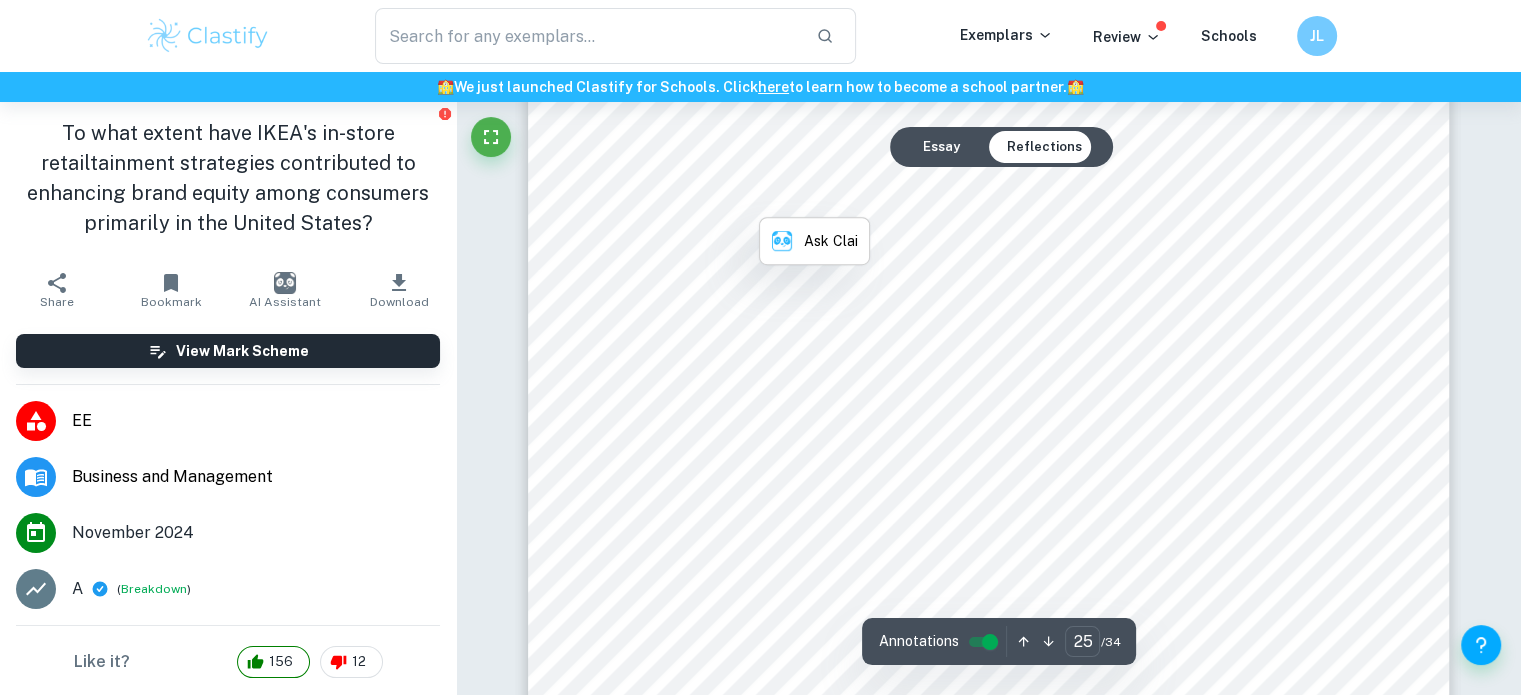 click on "19, no. 3, May 2005, pp. 133339, https://doi.org/10.1108/08876040510596803." at bounding box center [990, 282] 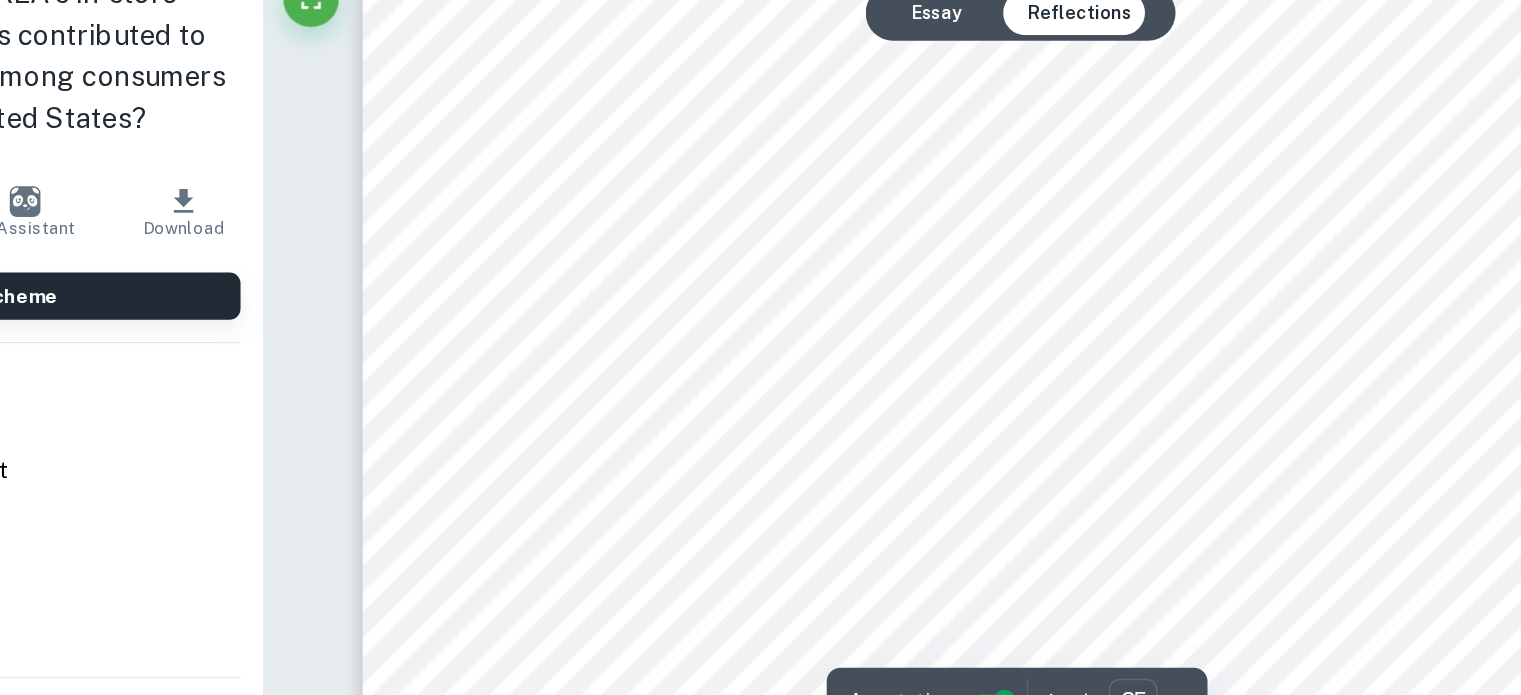 scroll, scrollTop: 31816, scrollLeft: 0, axis: vertical 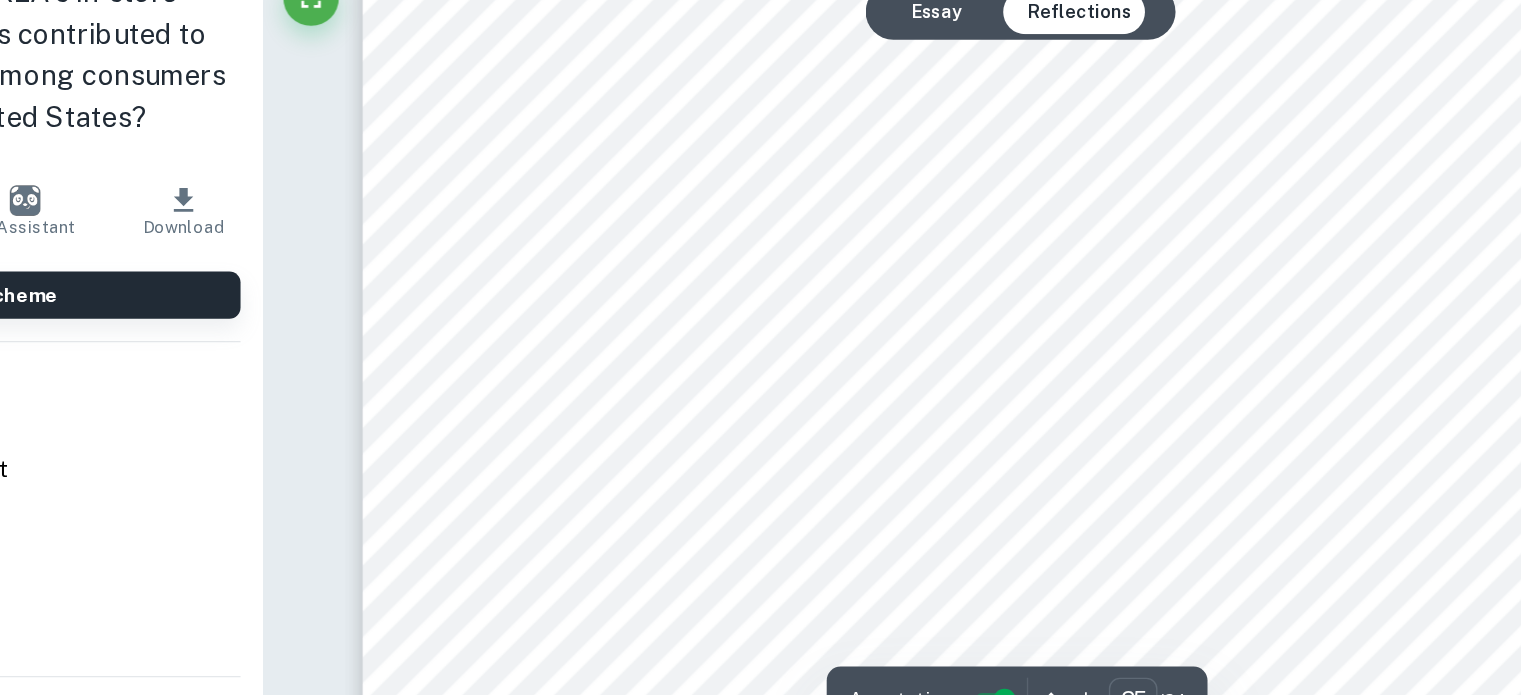 drag, startPoint x: 633, startPoint y: 285, endPoint x: 1063, endPoint y: 327, distance: 432.0463 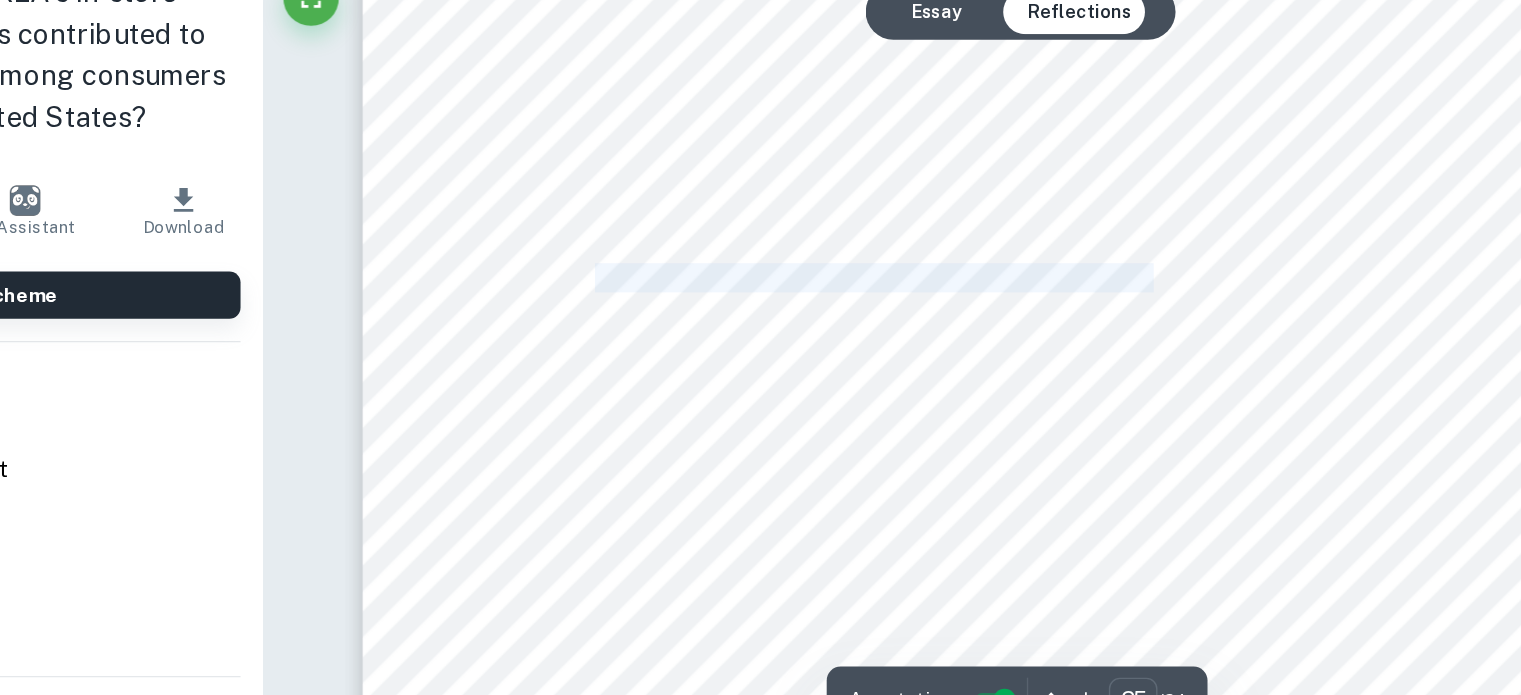 drag, startPoint x: 1093, startPoint y: 343, endPoint x: 699, endPoint y: 335, distance: 394.0812 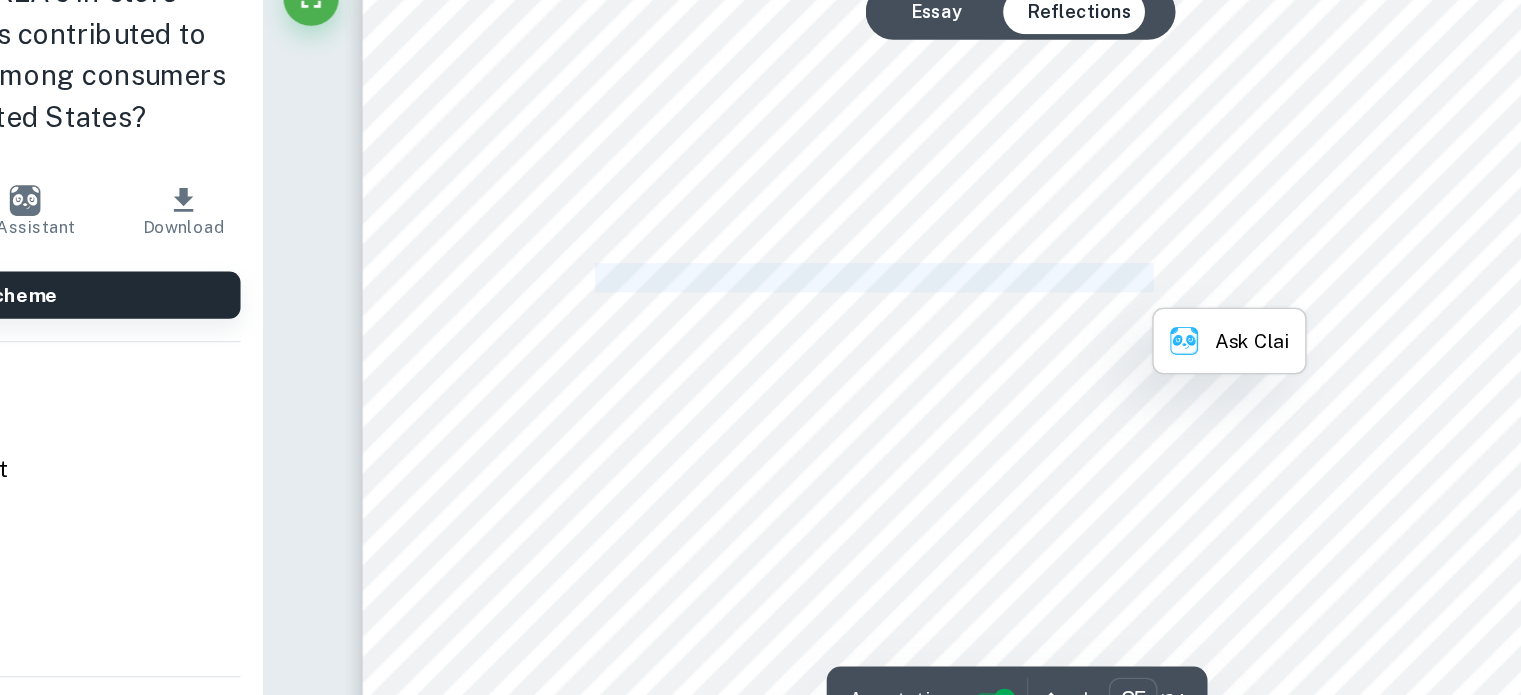 copy on "mujikea.wordpress.com/2014/11/19/brand-awareness/" 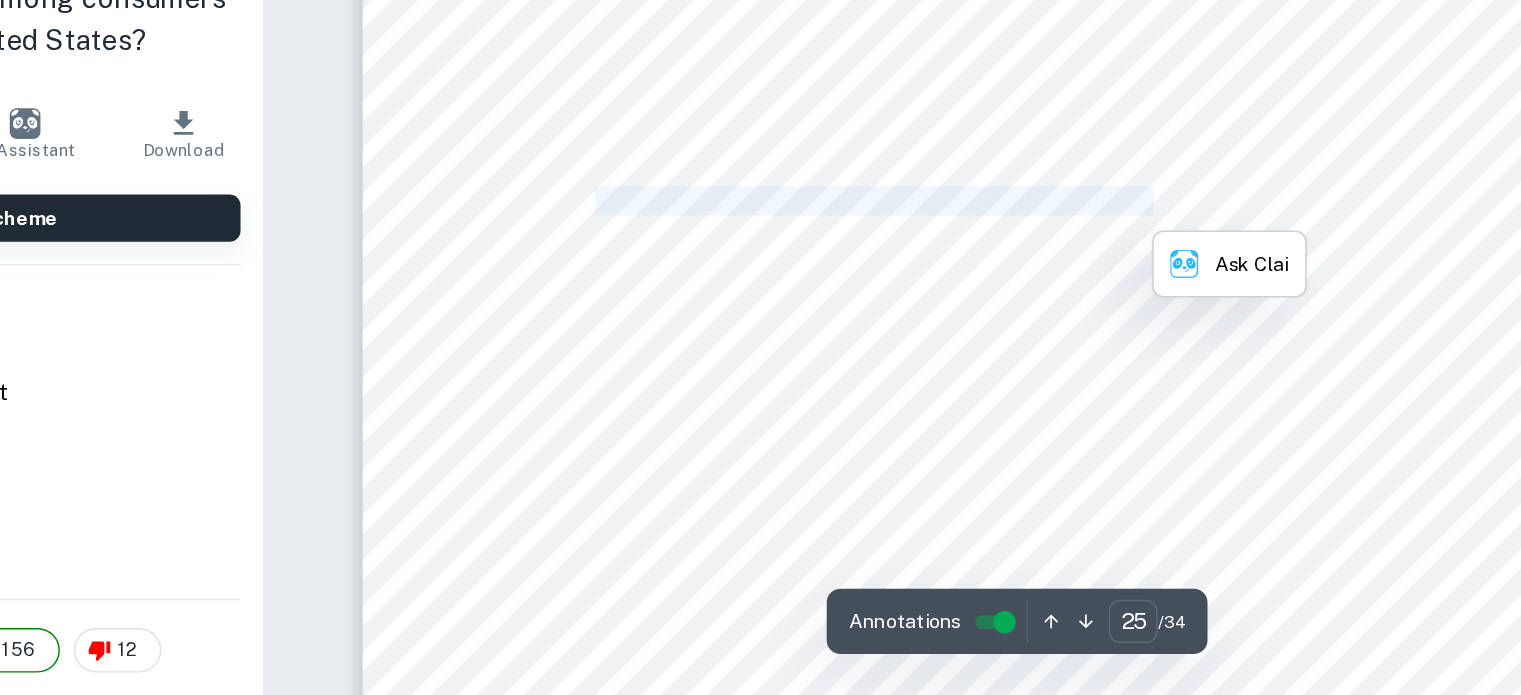 scroll, scrollTop: 31817, scrollLeft: 0, axis: vertical 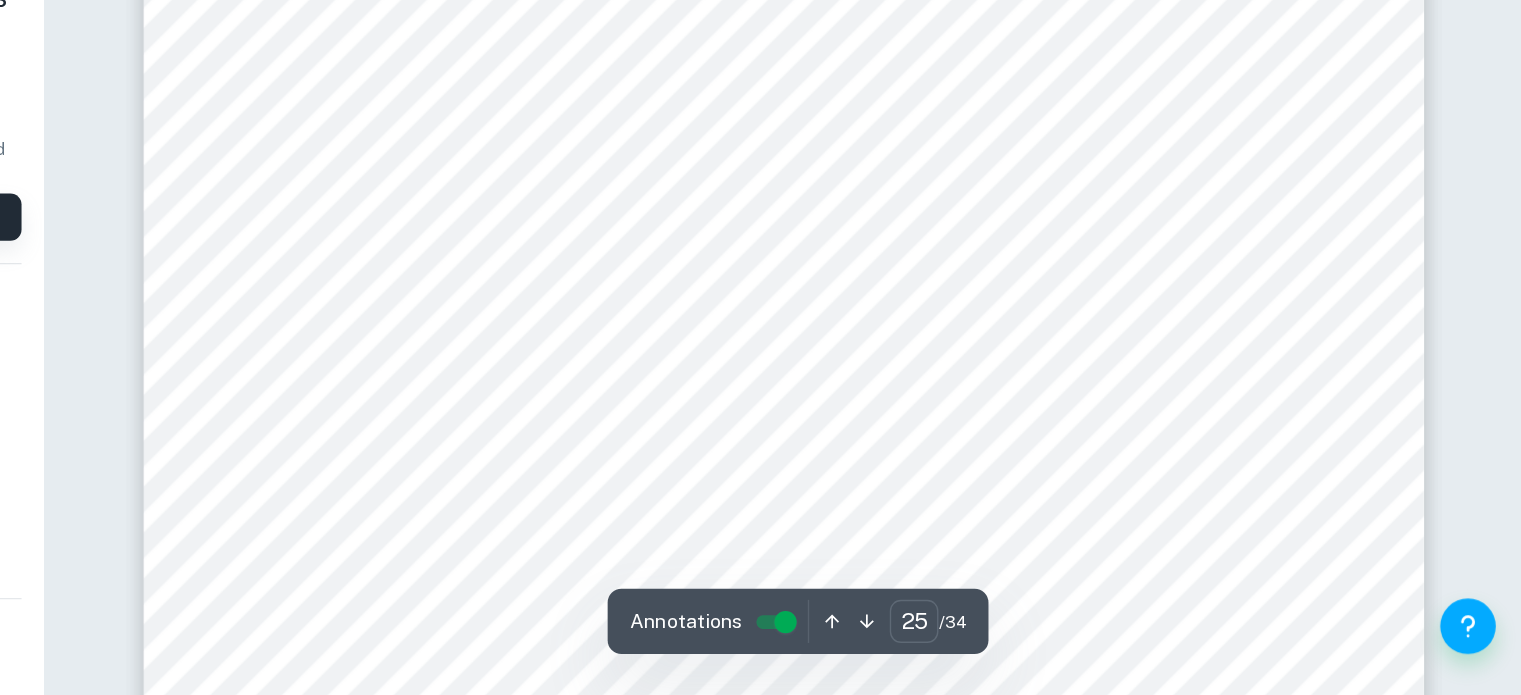click on "Works Cited Babin, Barry J., et al. <Modeling Consumer Satisfaction and Word 0 Of 0 Mouth: Restaurant Patronage in Korea.=   Journal of Services Marketing , edited by Michel Laroche, vol. 19, no. 3, May 2005, pp. 133339, https://doi.org/10.1108/08876040510596803. Bloch, Peter H., et al. <The Shopping Mall as Consumer Habitat.=   Journal of Retailing , vol. 70, no. 1, Mar. 1994, pp. 23342, https://doi.org/10.1016/0022-4359(94)90026-4. <Brand Awareness.= Mujikea, Mujikea, 8 Dec. 2014, mujikea.wordpress.com/2014/11/19/brand-awareness/. <CityNews: Ikea Confronted over Canadian-U.S. Price Differences.=   Web.archive.org , 1 Dec. 2008, web.archive.org/web/20081201072328/www.citynews.ca/news/news_16470.aspx/. Crane, Andrew, and Bahar Ali Kazmi. <Business and Children: Mapping Impacts, Managing Responsibilities.=   Journal of Business Ethics , vol. 91, no. 4, Aug. 2009, pp. 567386, https://doi.org/10.1007/s10551-009-0132-y. Dabija, Dan-Cristian, et al. <Innovation in Do-It-Yourself Retail: An Empirical Study on" at bounding box center (989, 568) 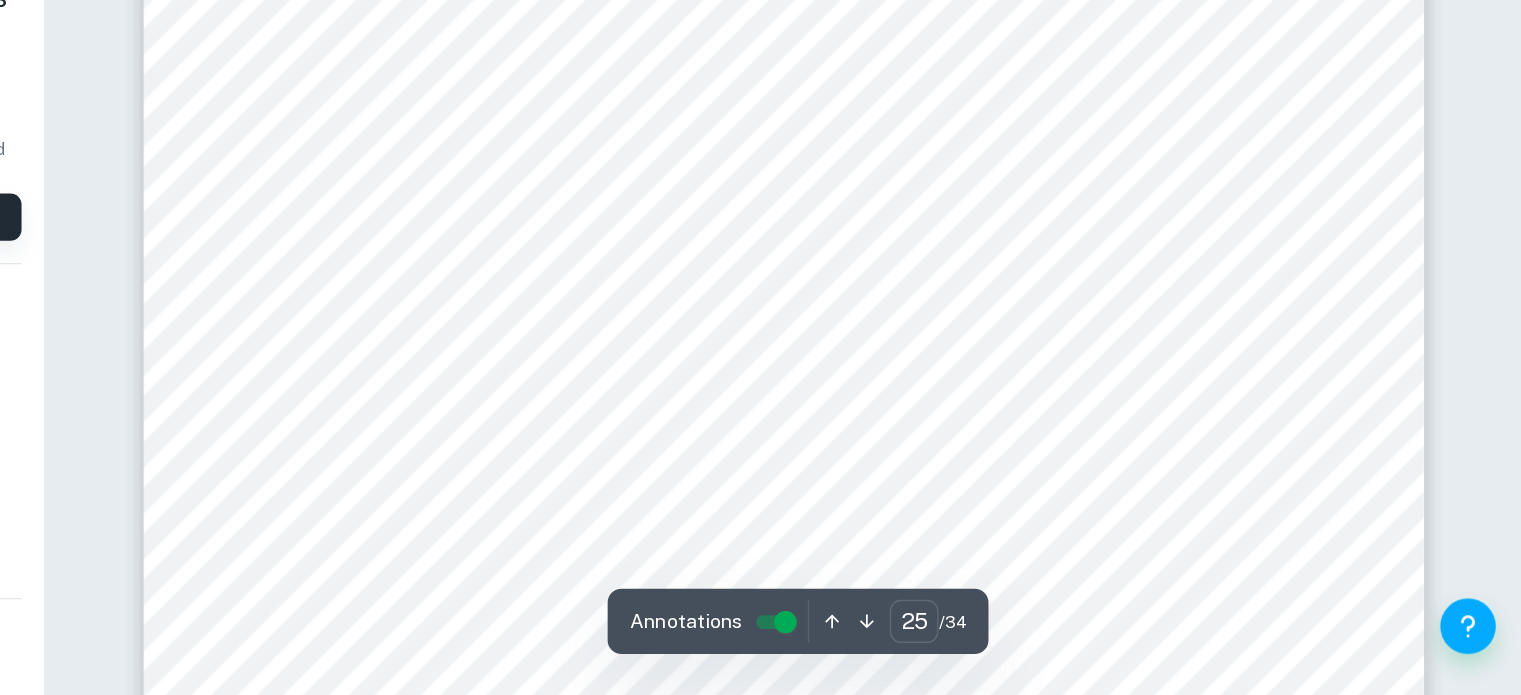scroll, scrollTop: 32048, scrollLeft: 0, axis: vertical 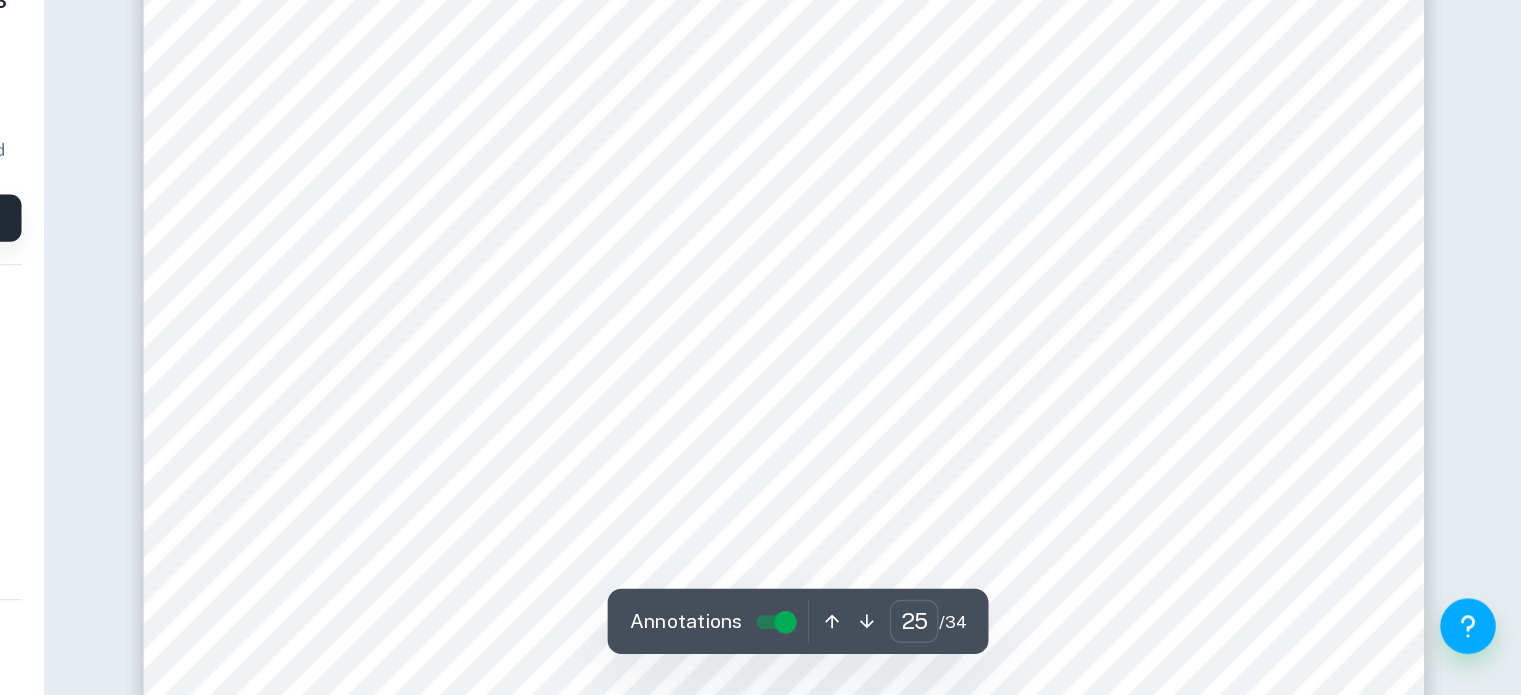 drag, startPoint x: 752, startPoint y: 441, endPoint x: 945, endPoint y: 442, distance: 193.0026 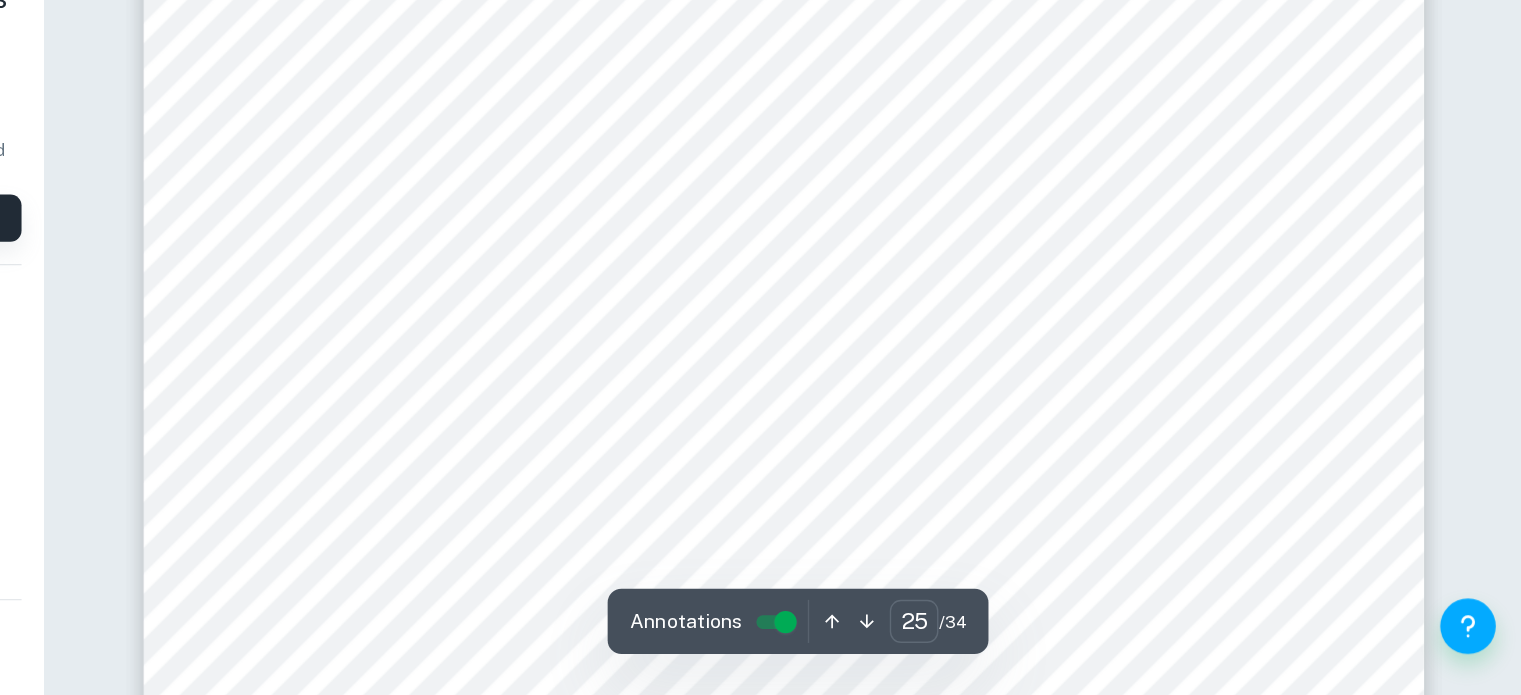 scroll, scrollTop: 32217, scrollLeft: 0, axis: vertical 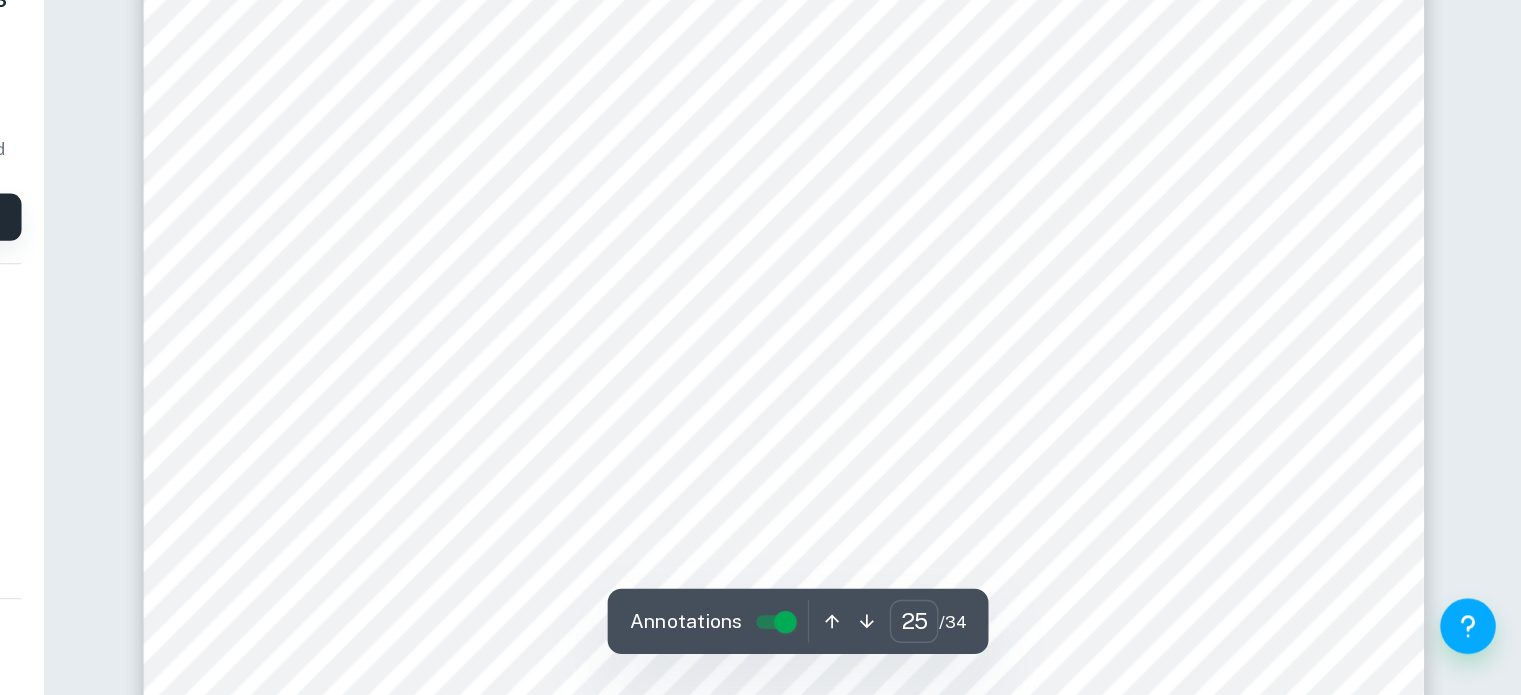 click on "De Nisco, Alessandro, and Maria Rosaria Napolitano. <Entertainment Orientation of Italian" at bounding box center [978, 408] 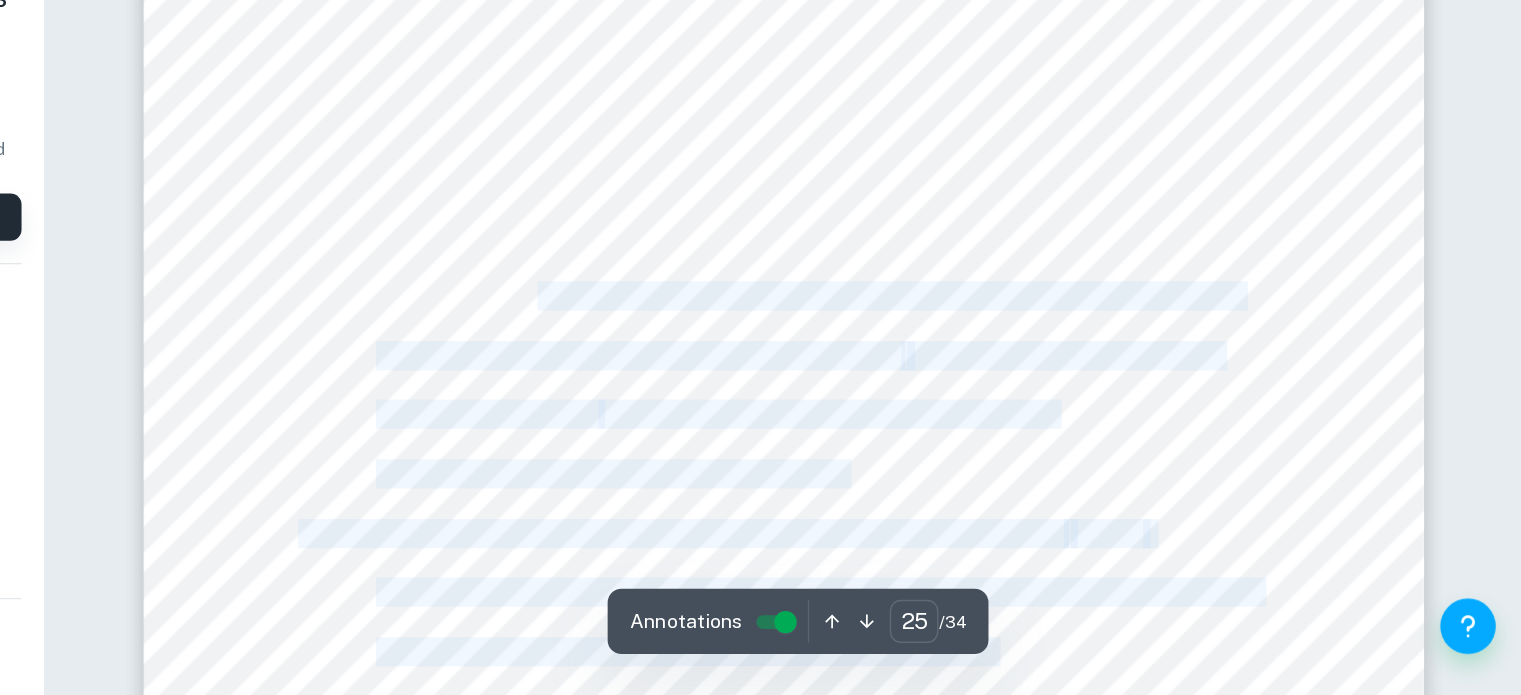 drag, startPoint x: 816, startPoint y: 413, endPoint x: 915, endPoint y: 461, distance: 110.02273 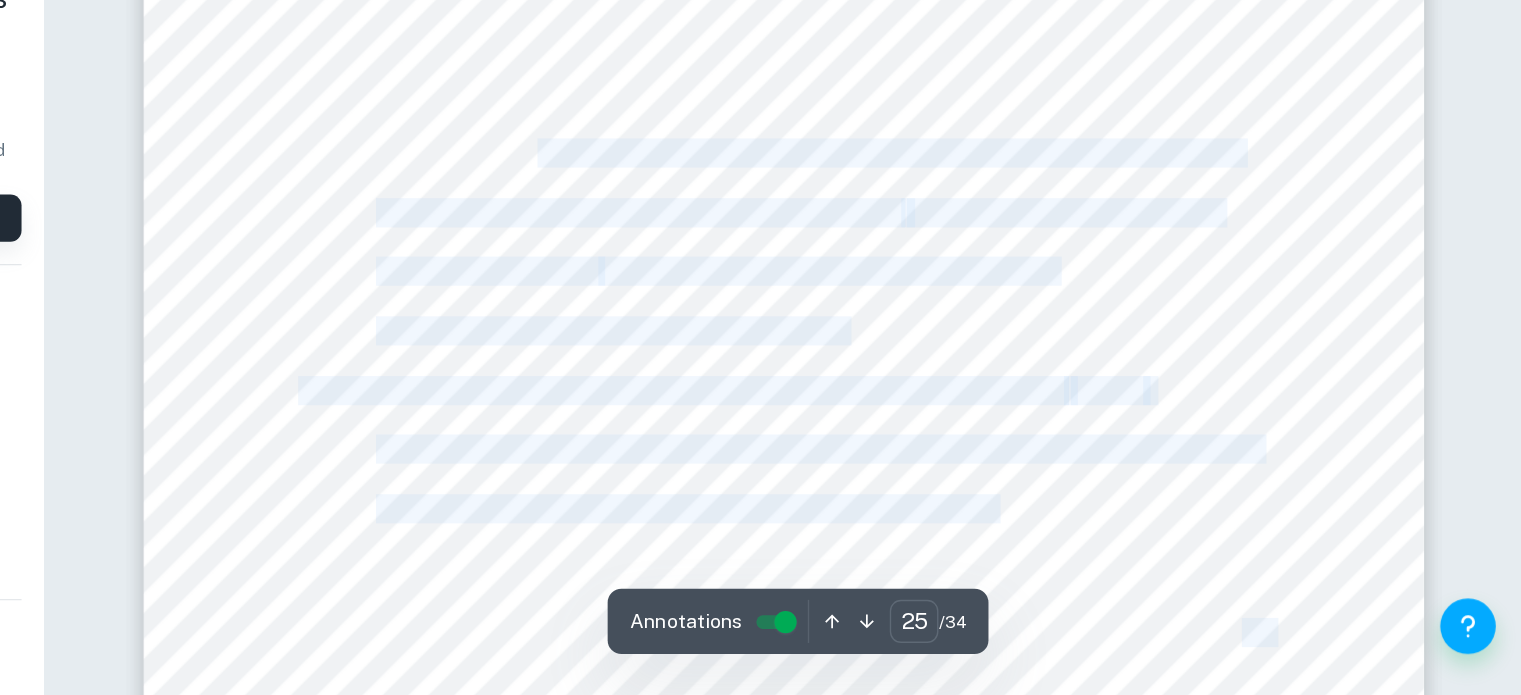 scroll, scrollTop: 32321, scrollLeft: 0, axis: vertical 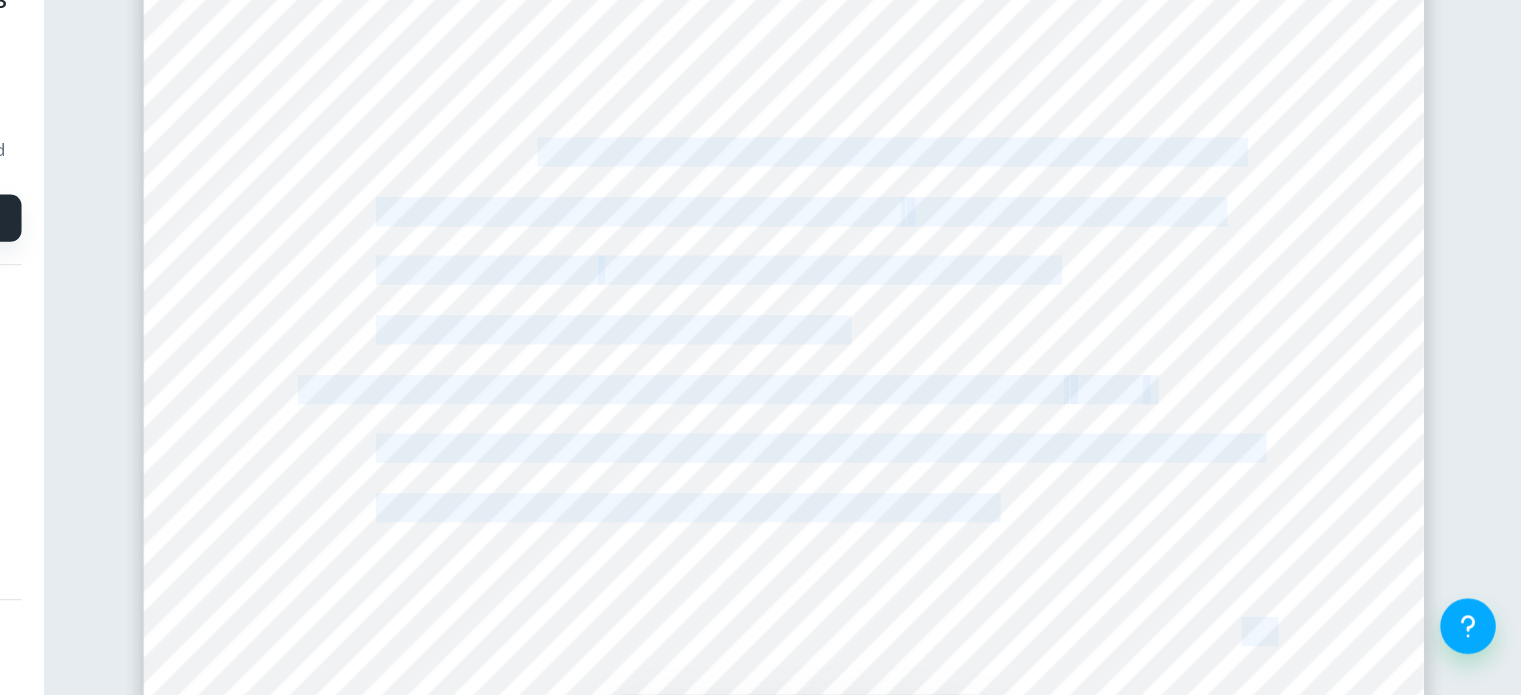 drag, startPoint x: 868, startPoint y: 464, endPoint x: 785, endPoint y: 457, distance: 83.294655 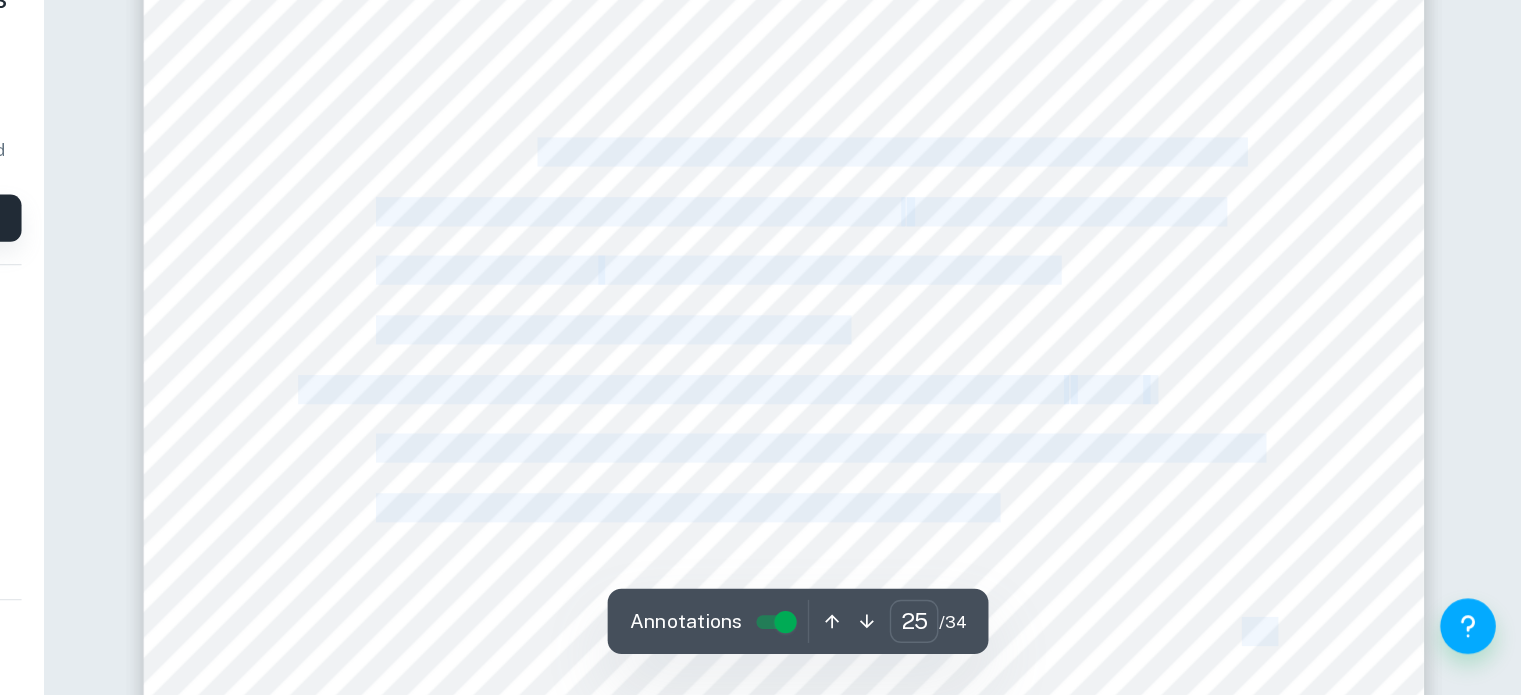 click on "Dooley, Roger. <The Most Overlooked Time-Waster for Retail Shoppers.=" at bounding box center (914, 475) 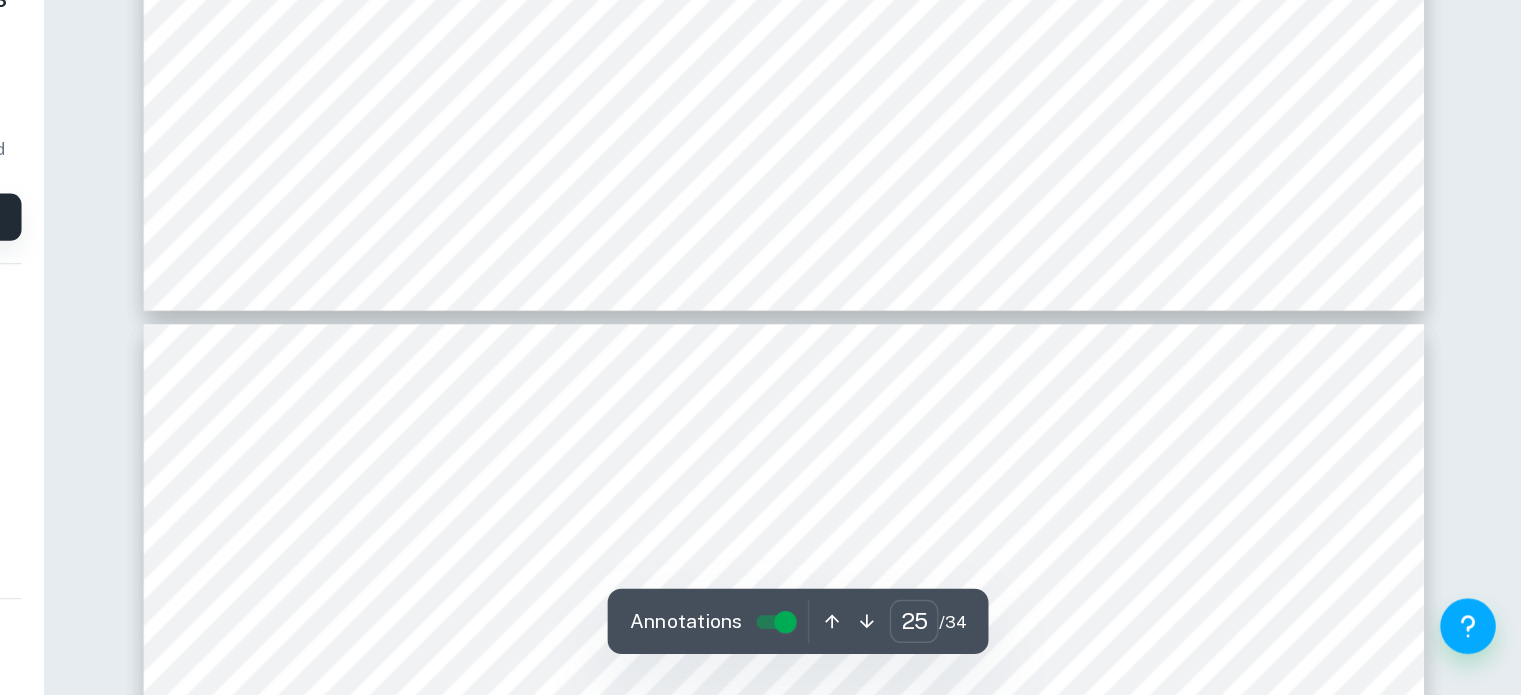 scroll, scrollTop: 32617, scrollLeft: 0, axis: vertical 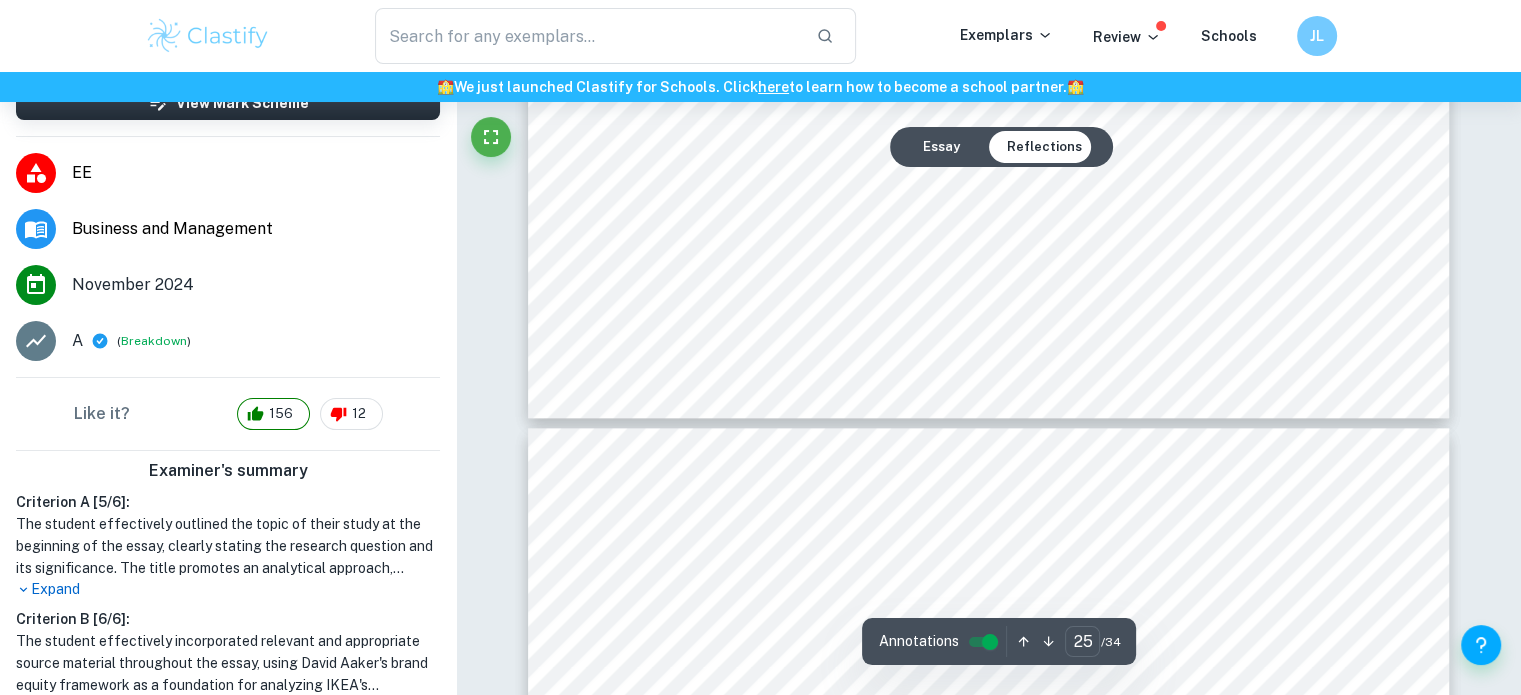 type on "26" 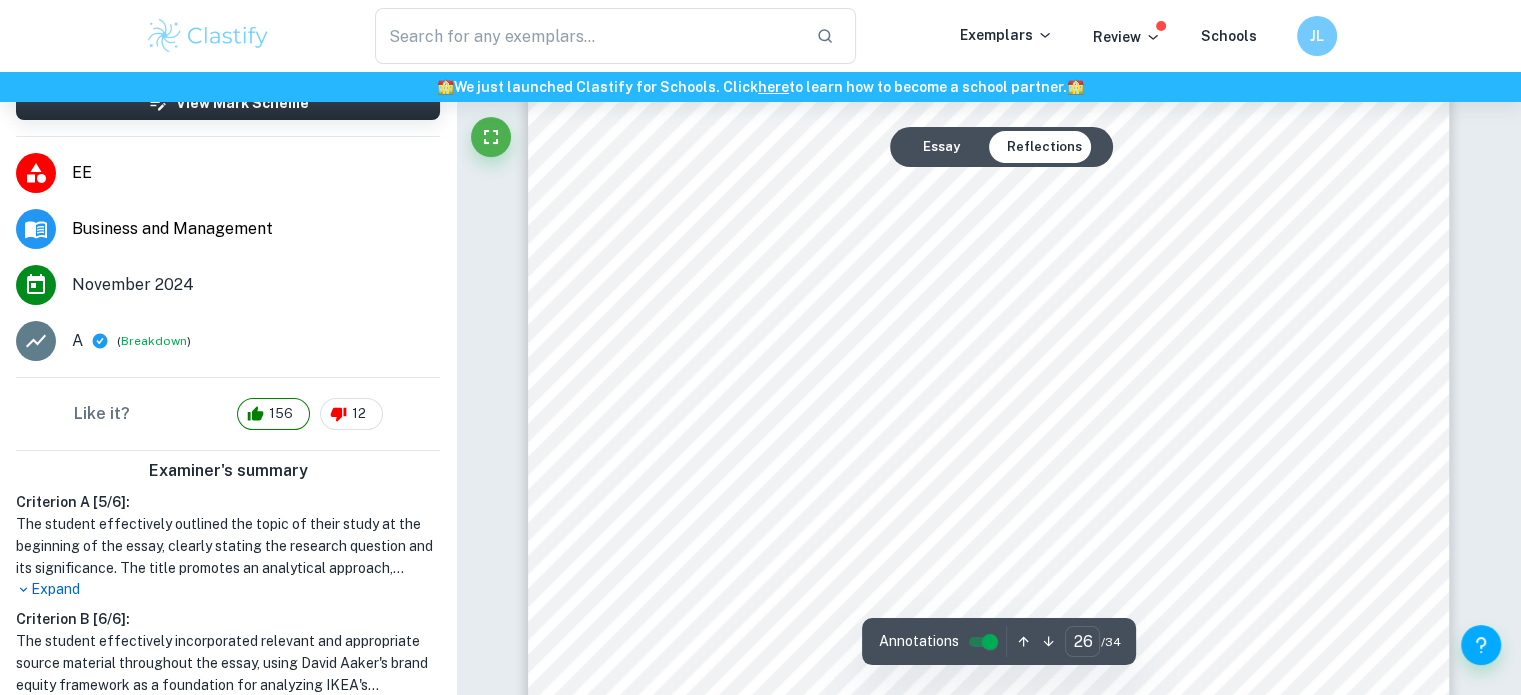 scroll, scrollTop: 33219, scrollLeft: 0, axis: vertical 